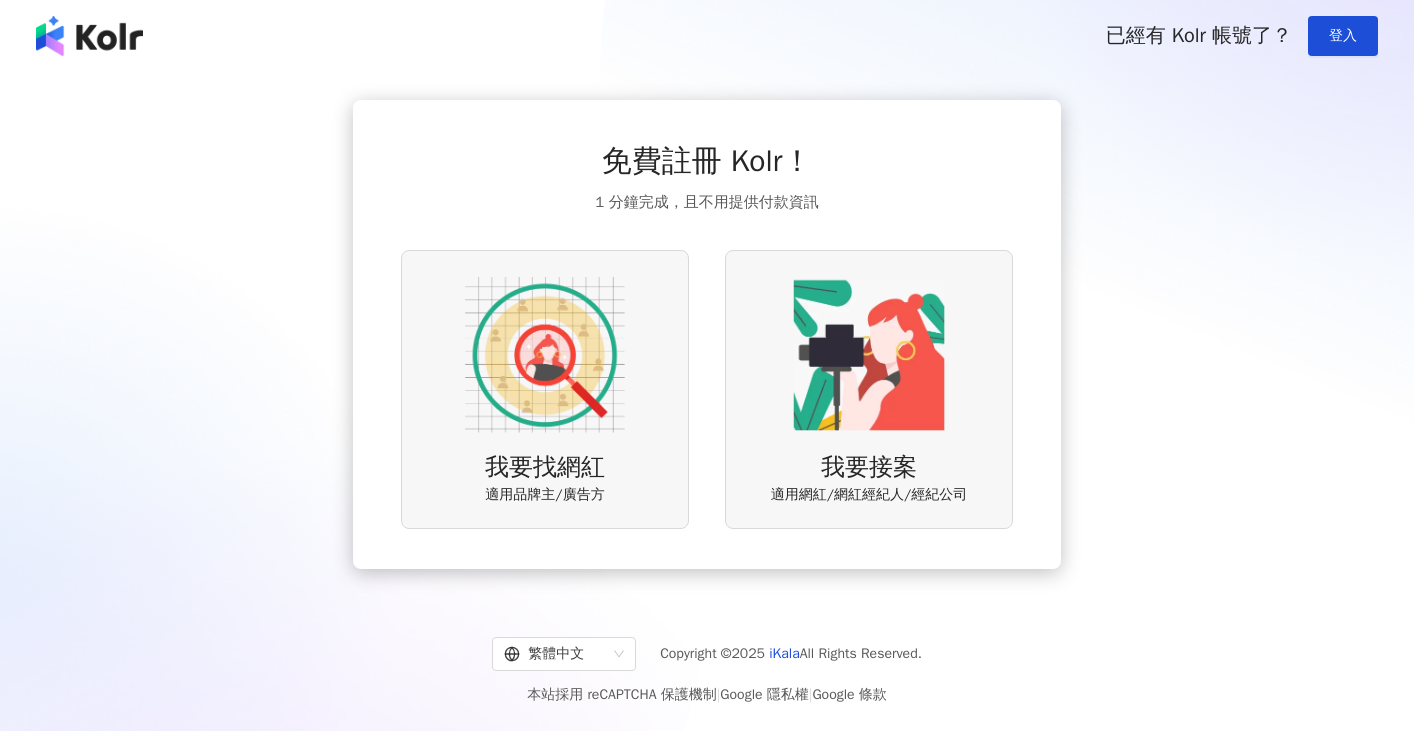 scroll, scrollTop: 0, scrollLeft: 0, axis: both 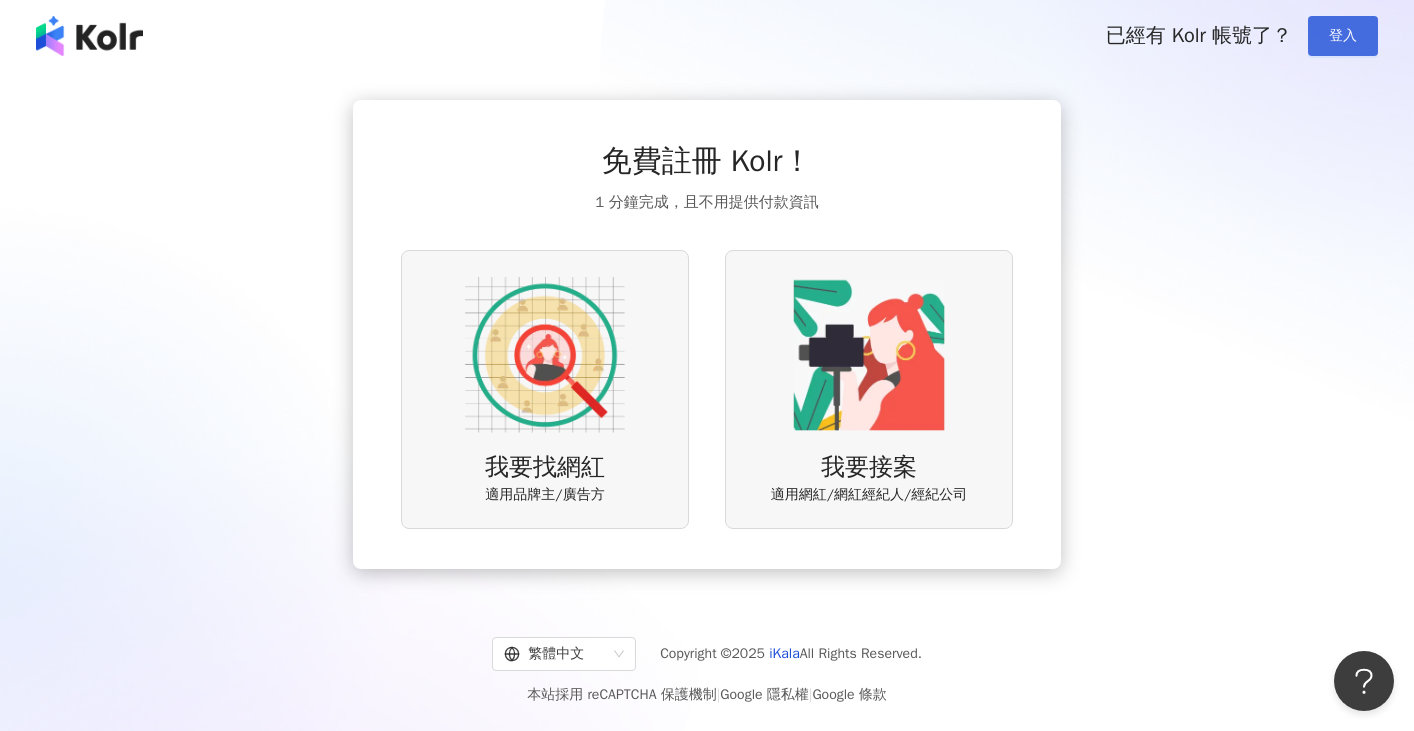 click on "登入" at bounding box center (1343, 36) 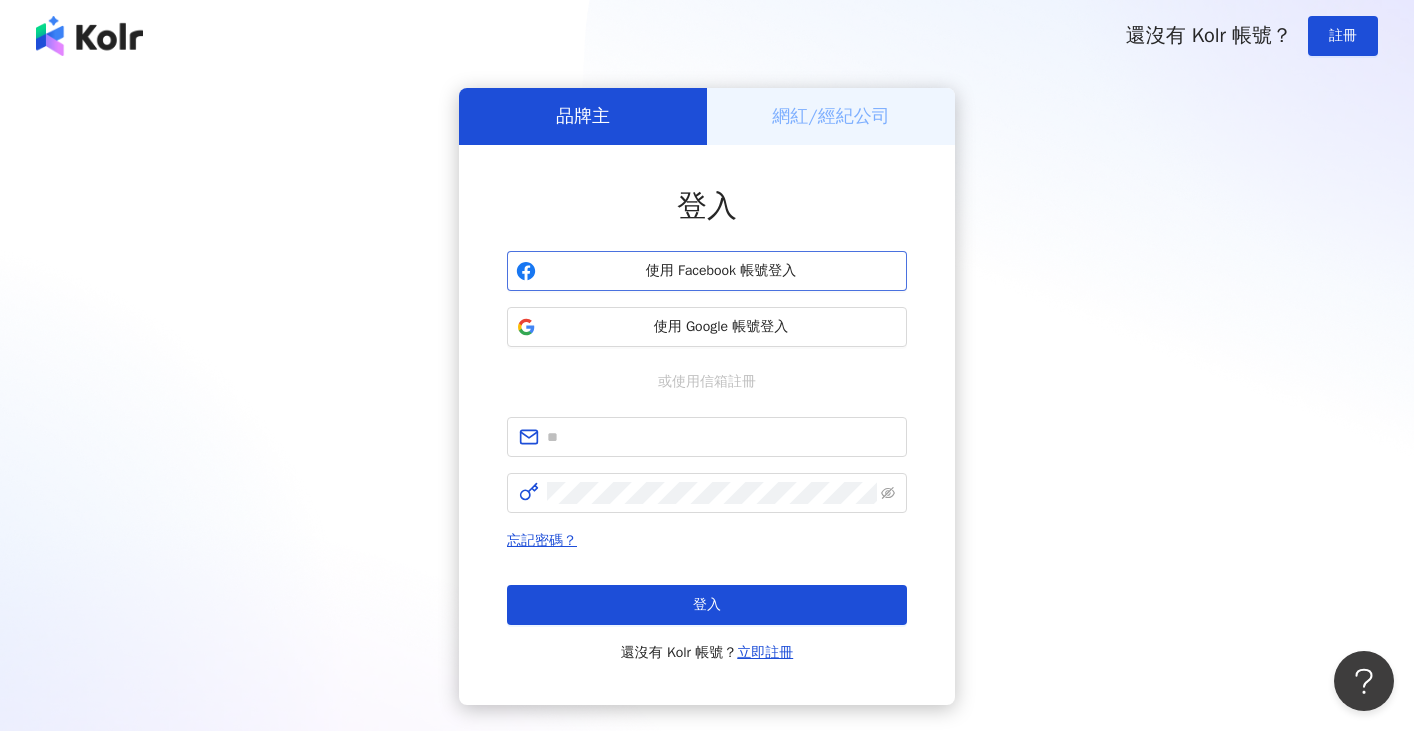 click on "使用 Facebook 帳號登入" at bounding box center [707, 271] 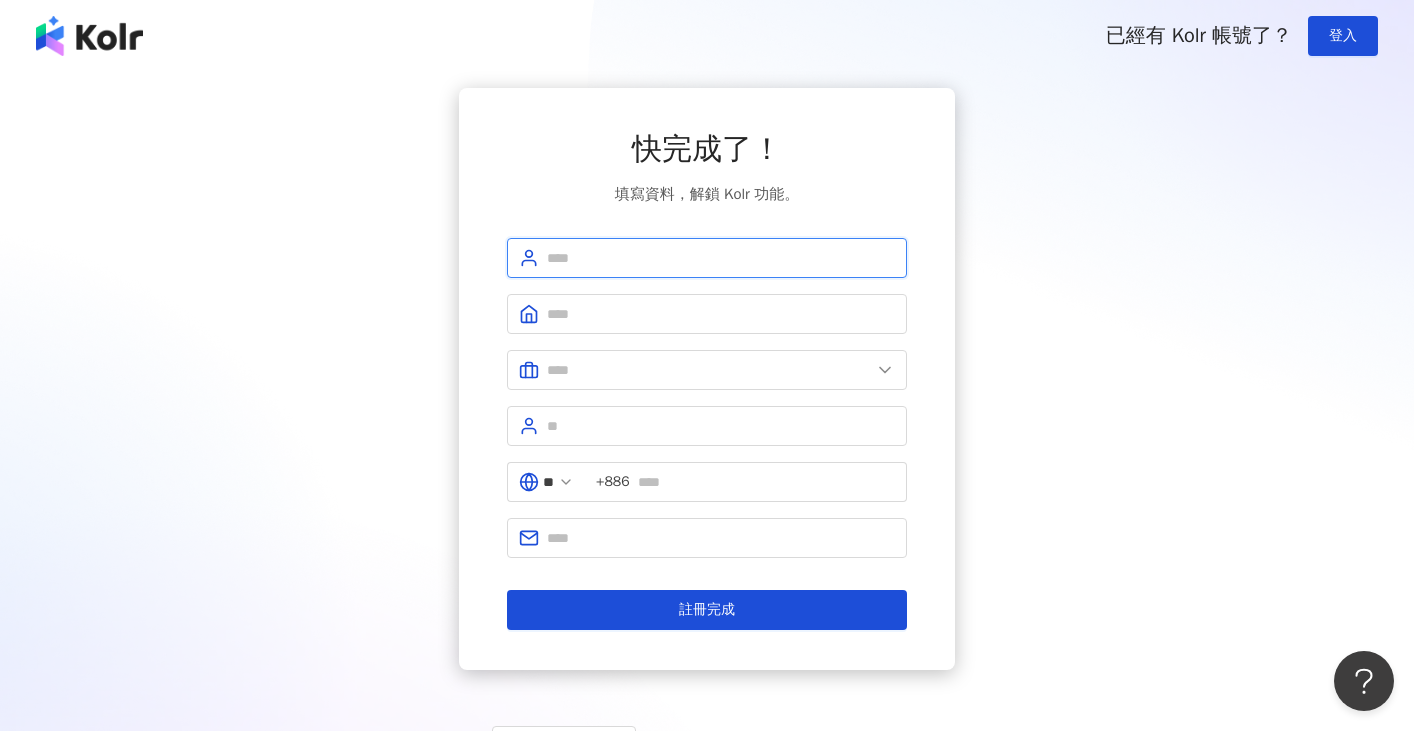 click at bounding box center (721, 258) 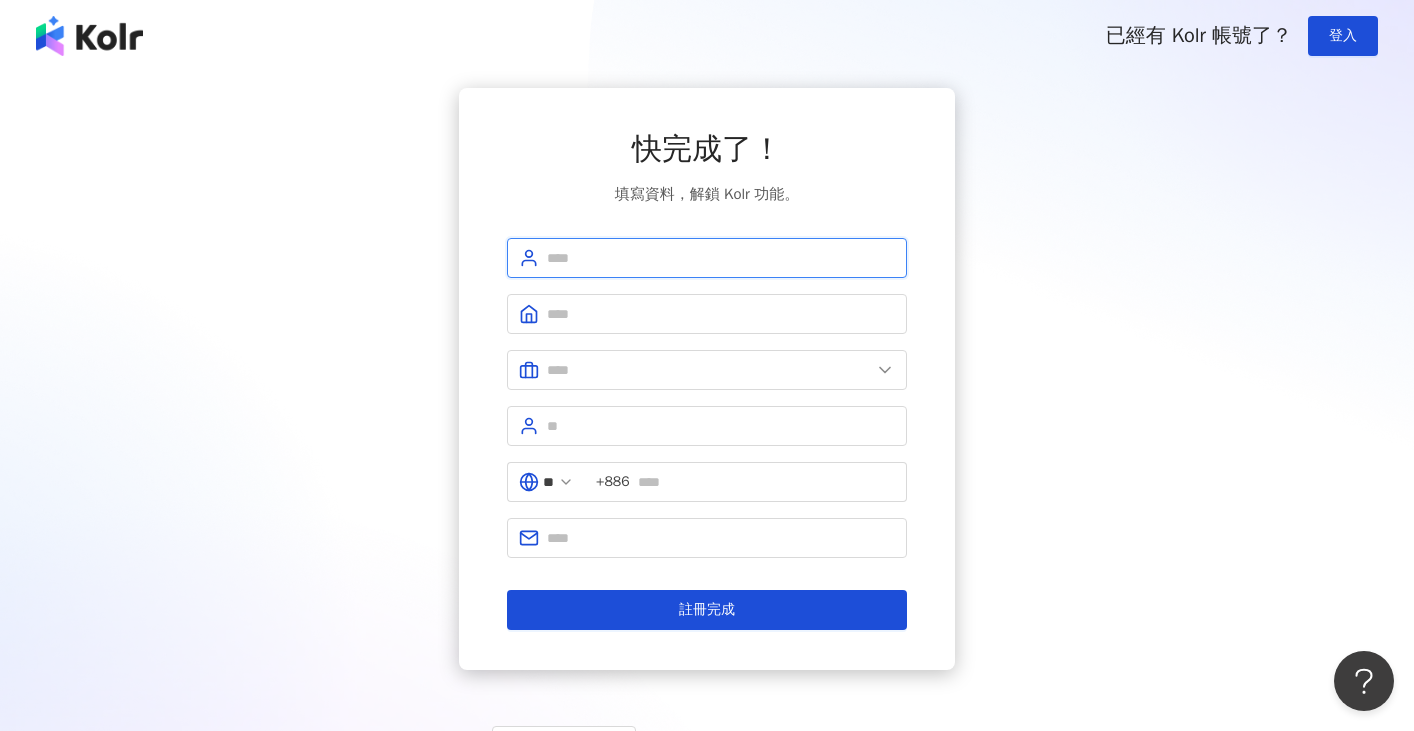 type on "**********" 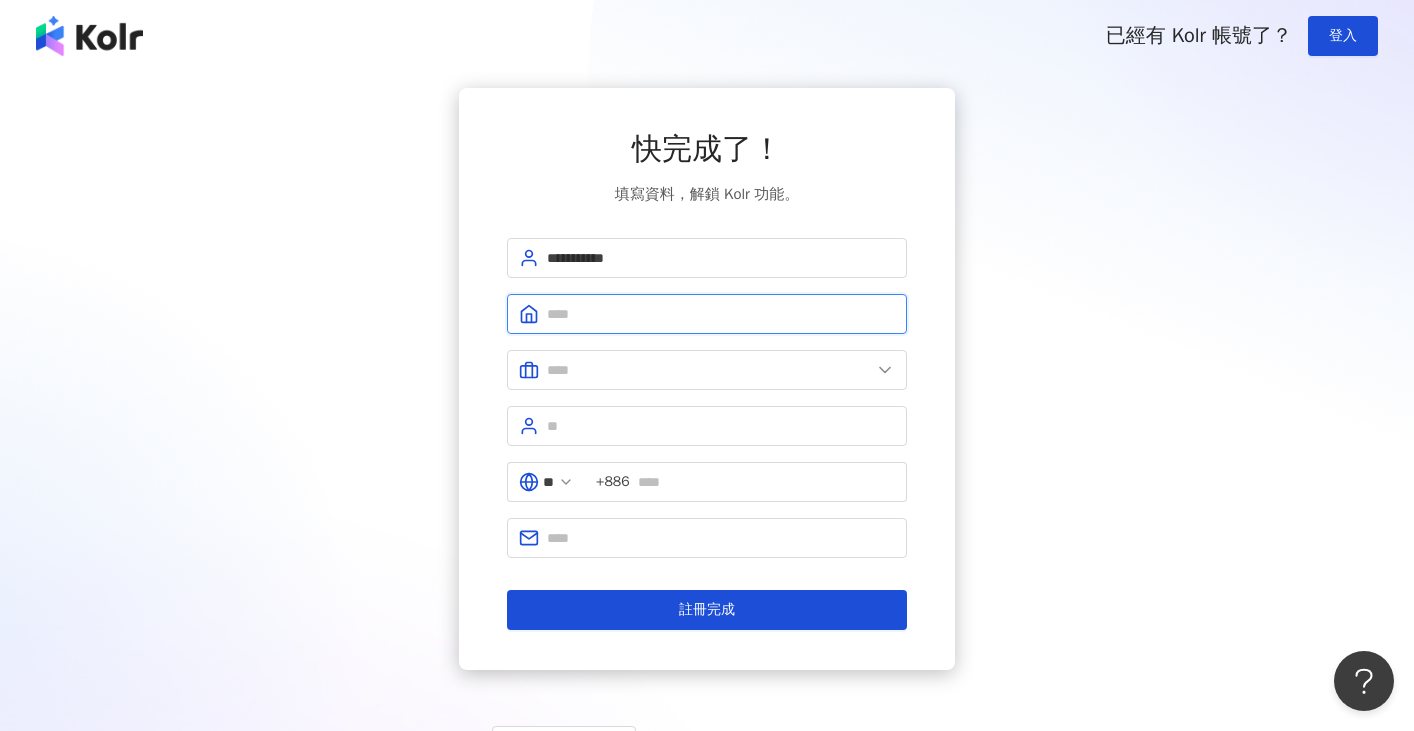 click at bounding box center [721, 314] 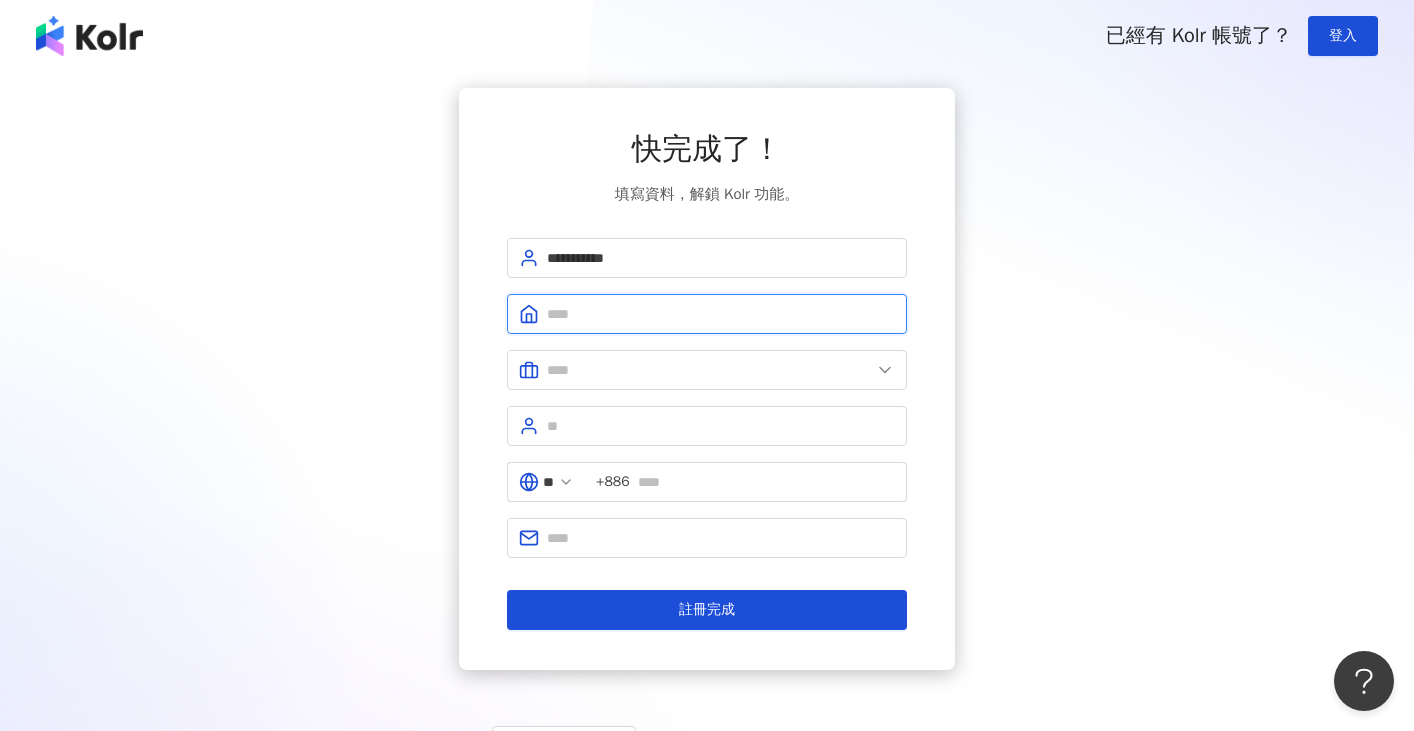 click at bounding box center (721, 314) 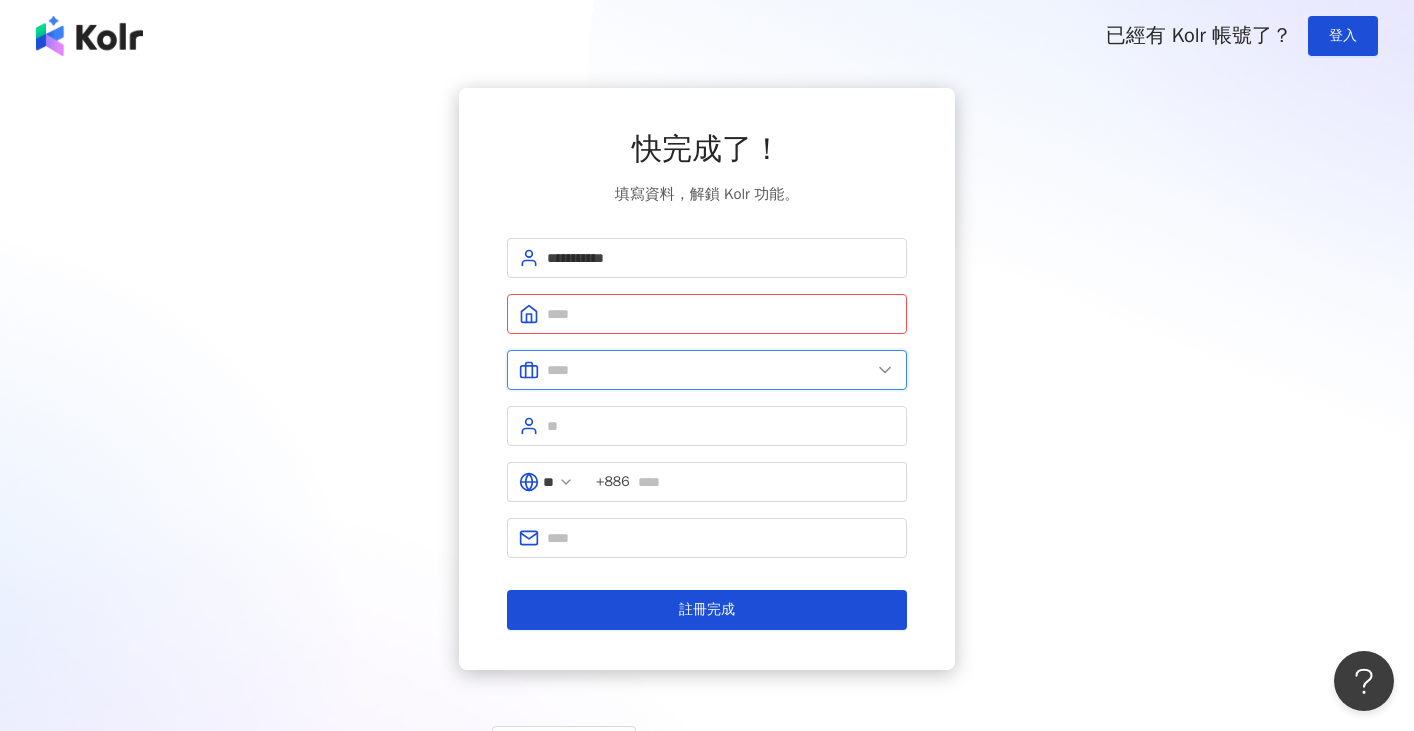 click at bounding box center (709, 370) 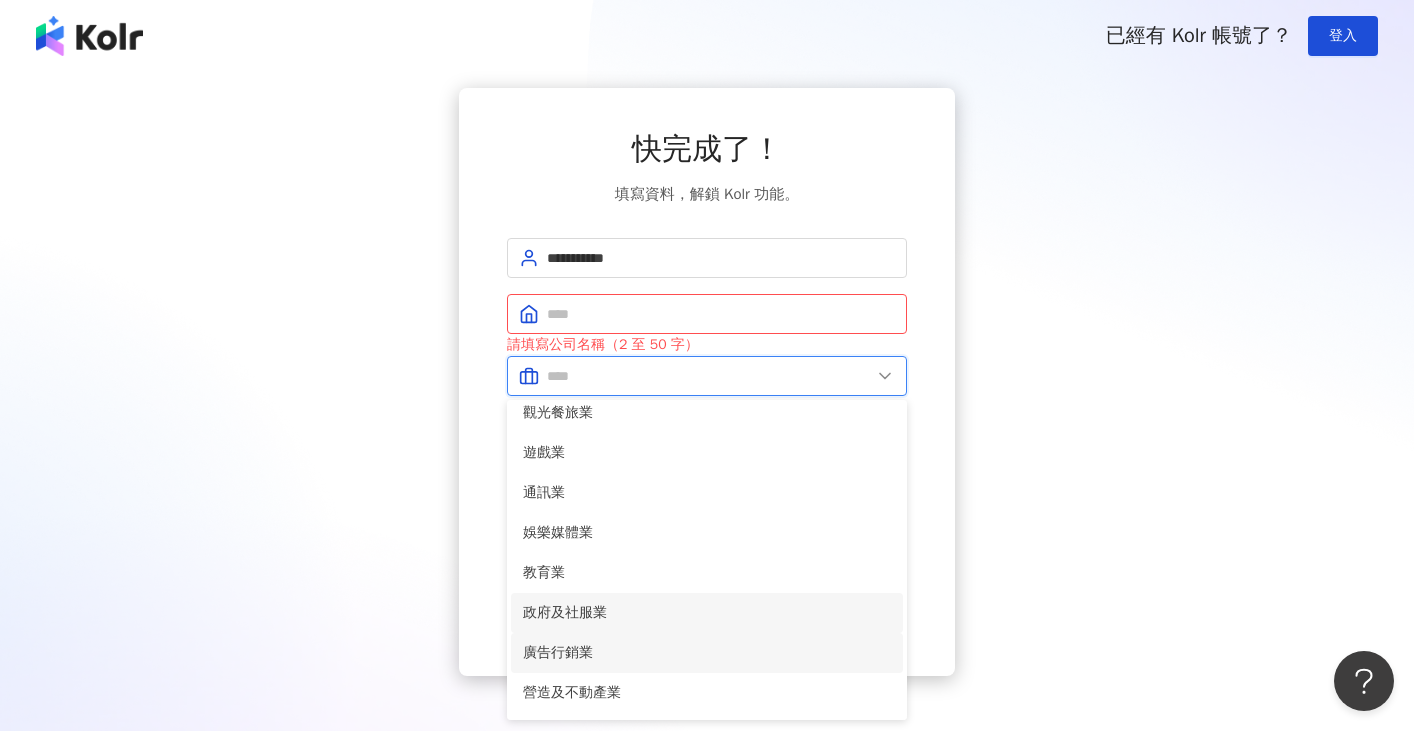 scroll, scrollTop: 408, scrollLeft: 0, axis: vertical 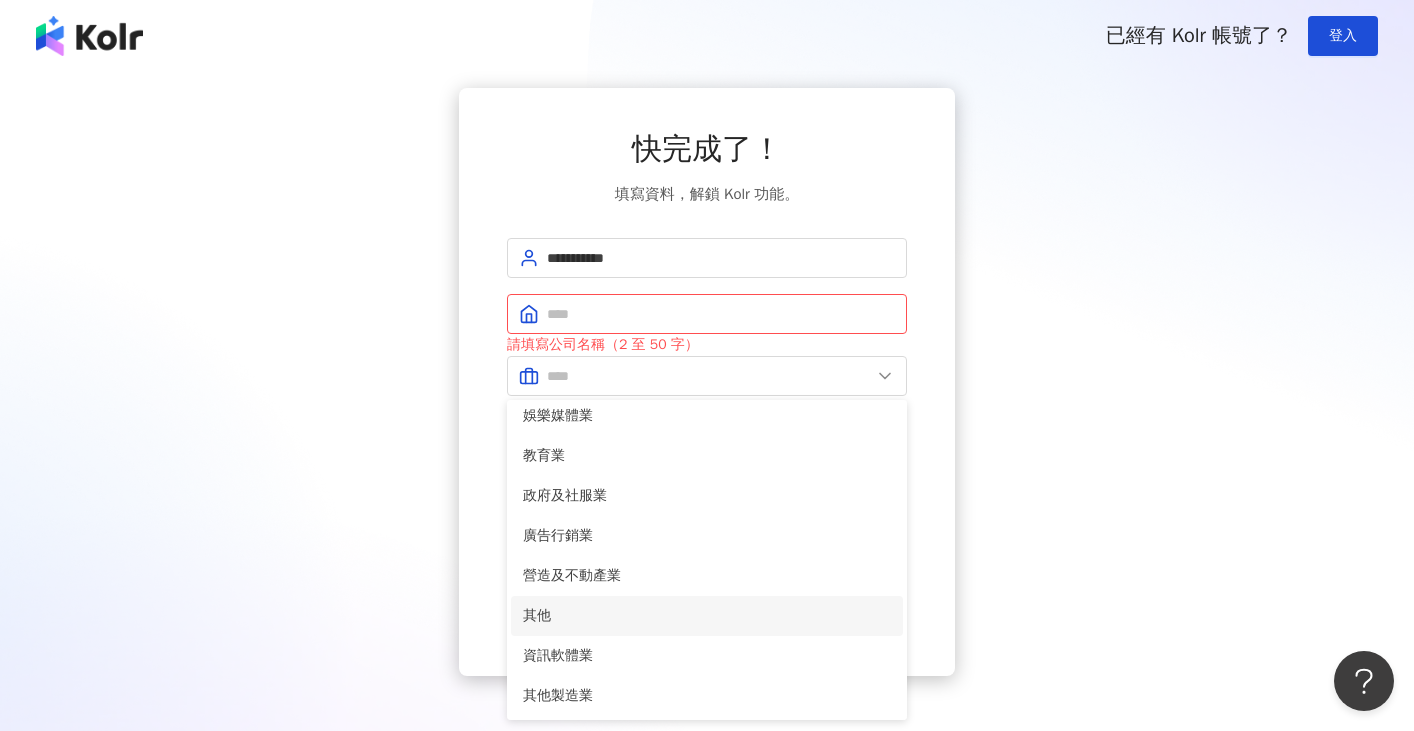 click on "其他" at bounding box center (707, 616) 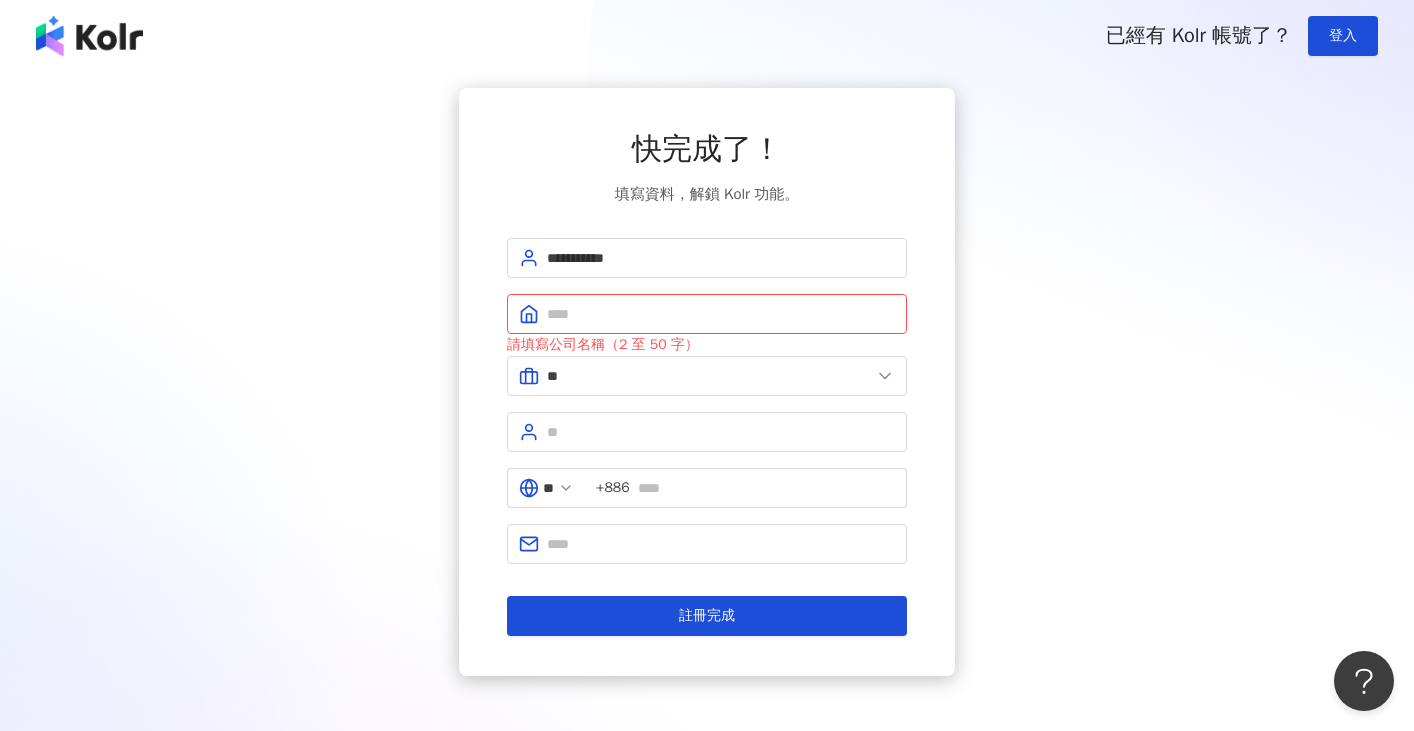 click on "**********" at bounding box center [707, 382] 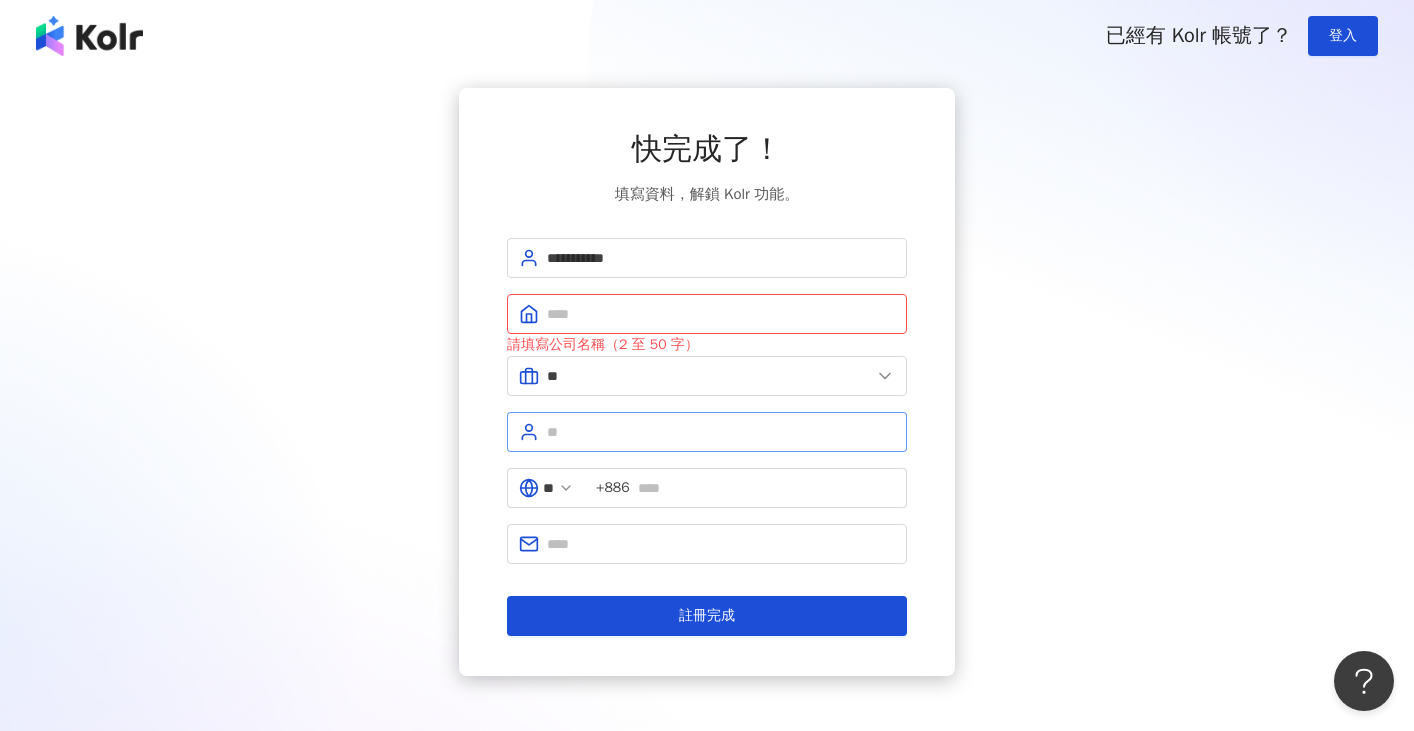 click at bounding box center (707, 432) 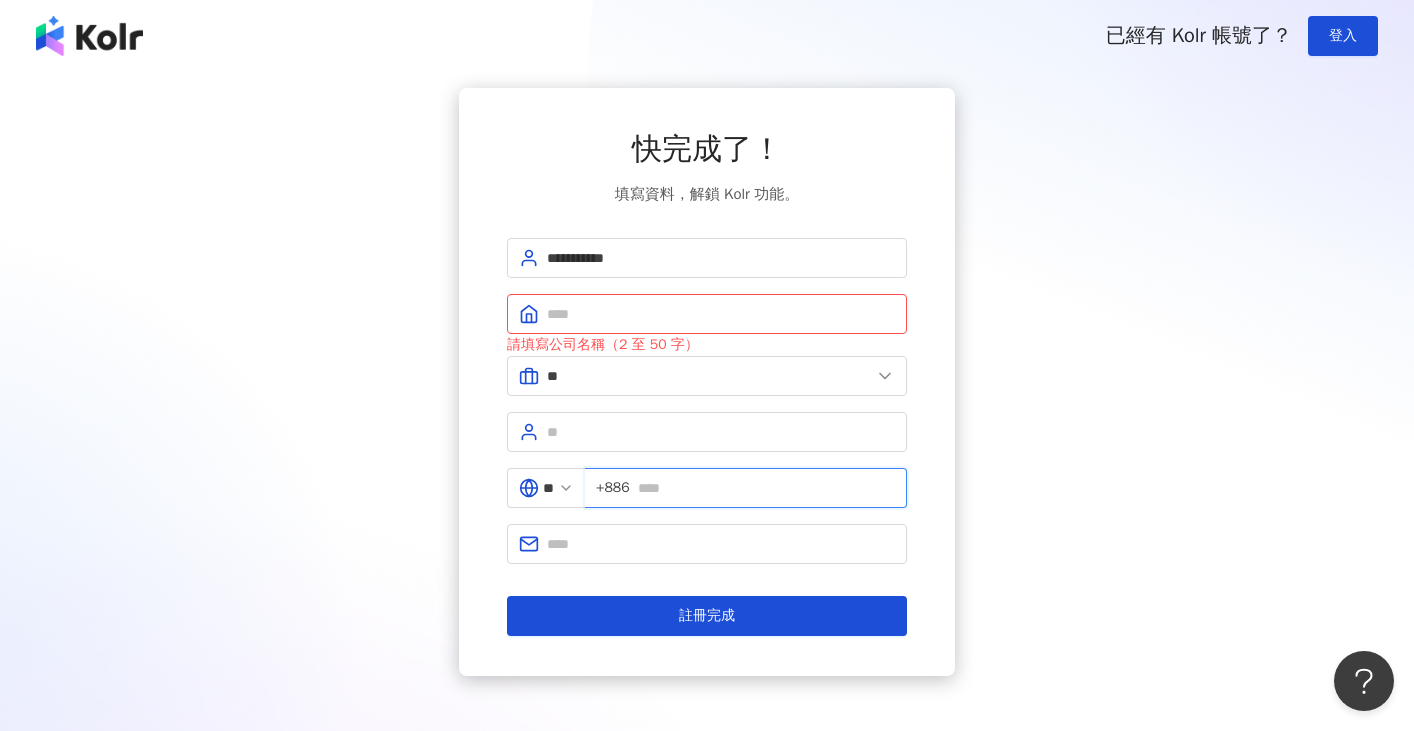 click at bounding box center (766, 488) 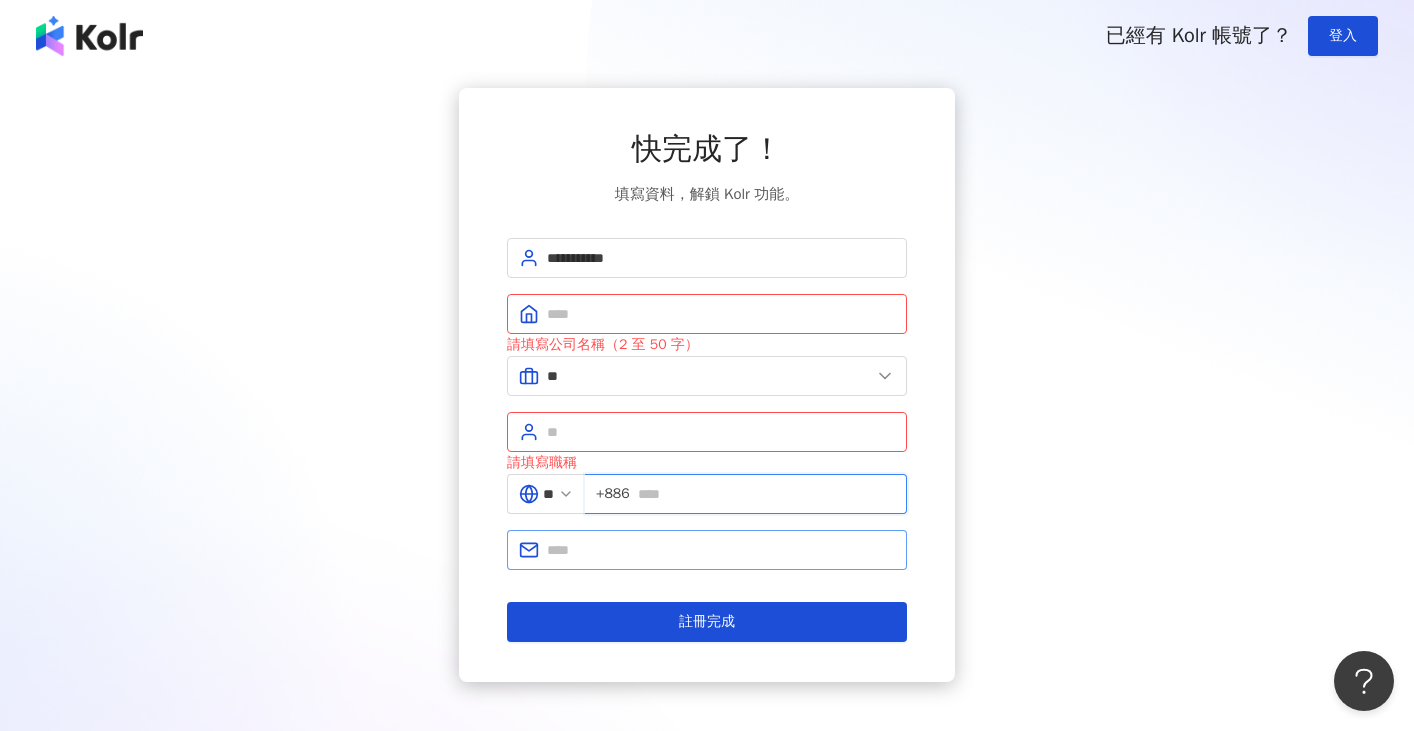 type on "**********" 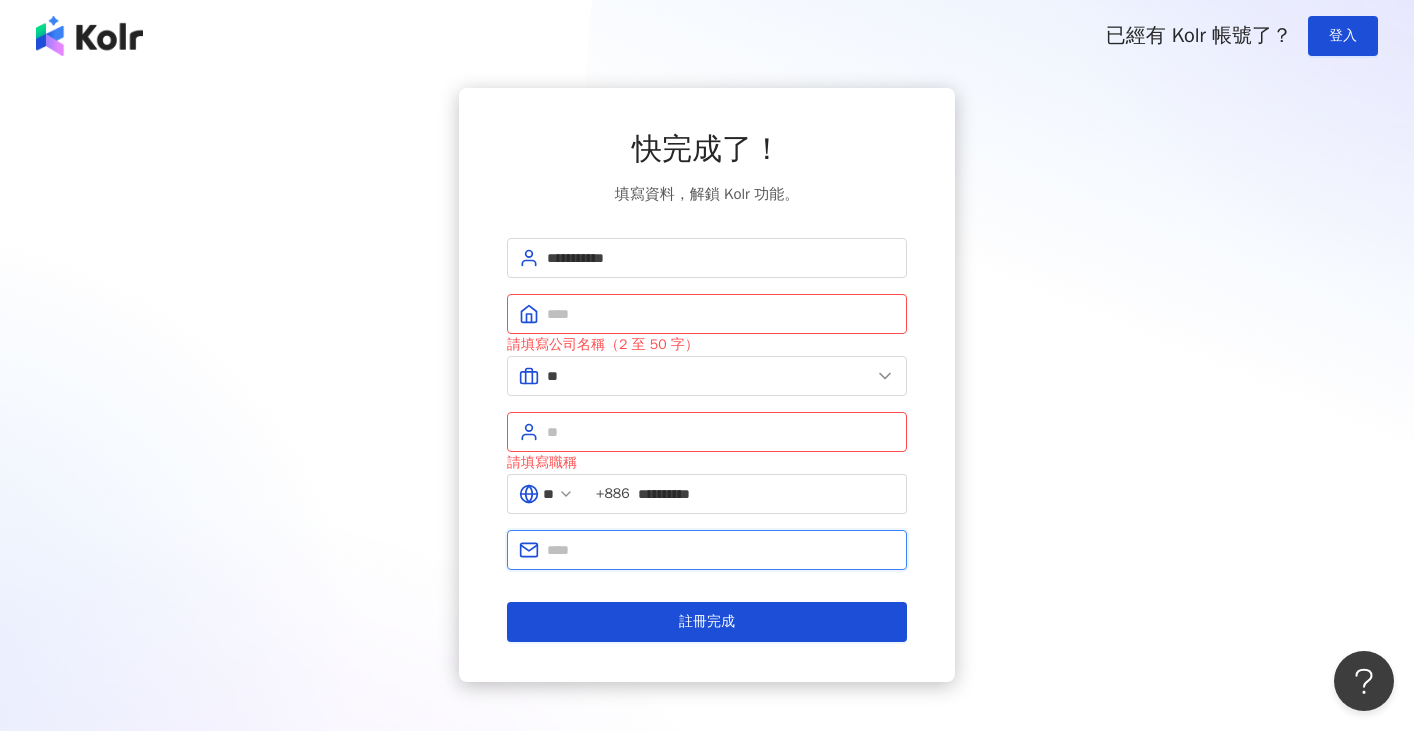 type on "**********" 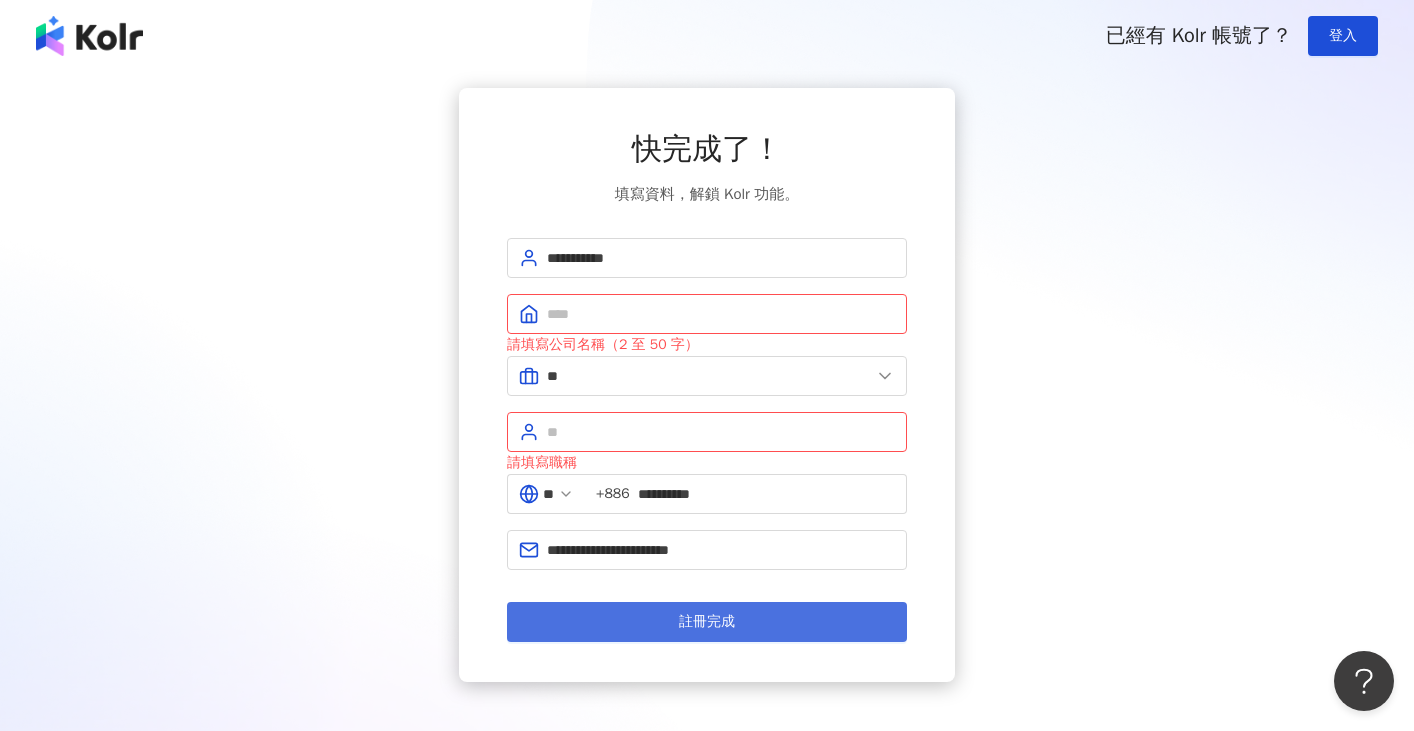 click on "註冊完成" at bounding box center [707, 622] 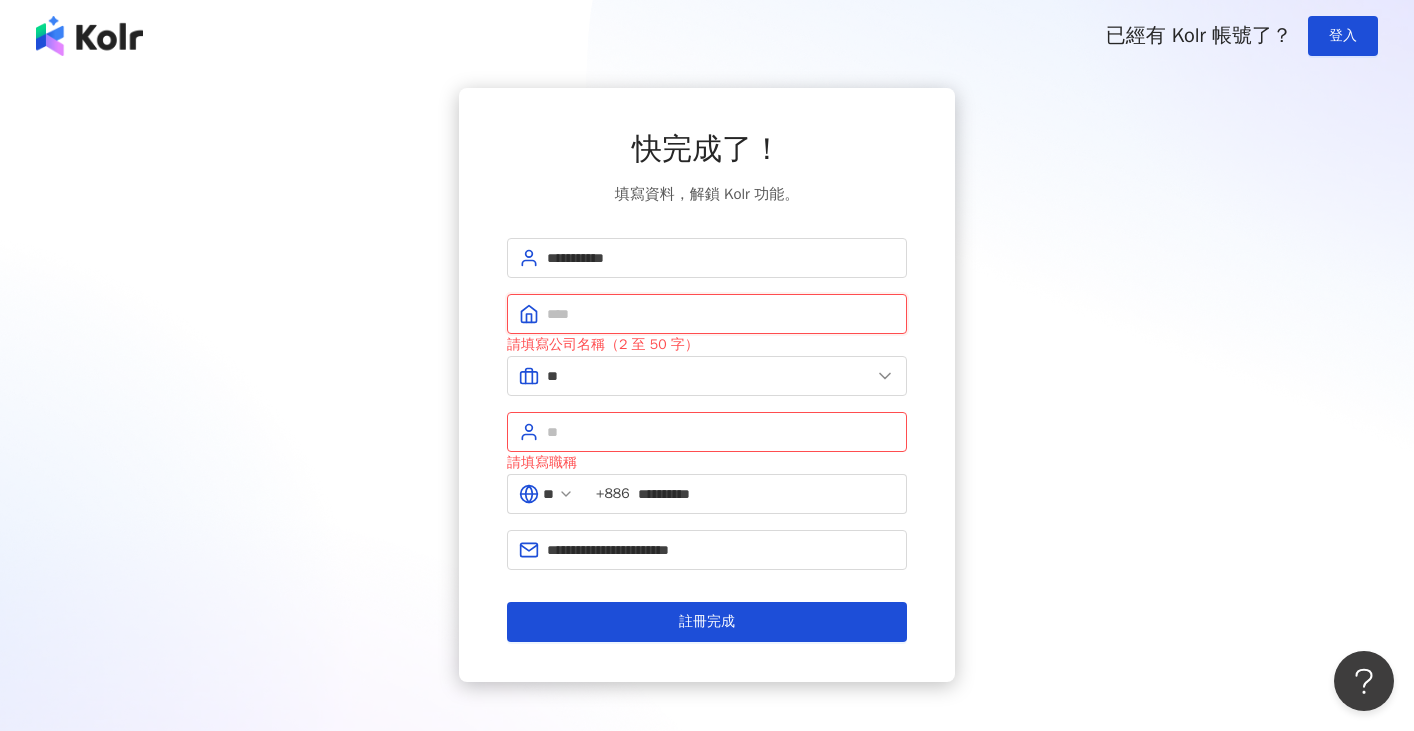 click at bounding box center (721, 314) 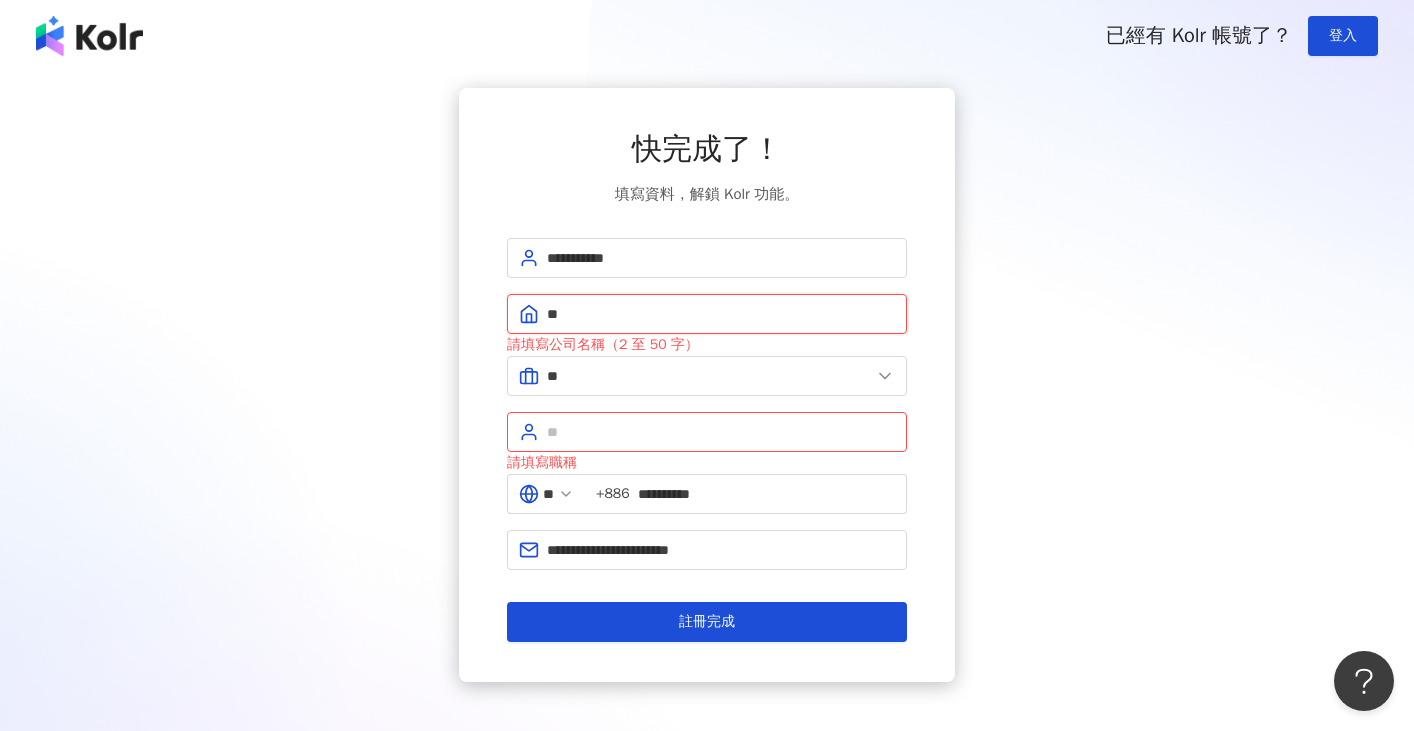 type on "*" 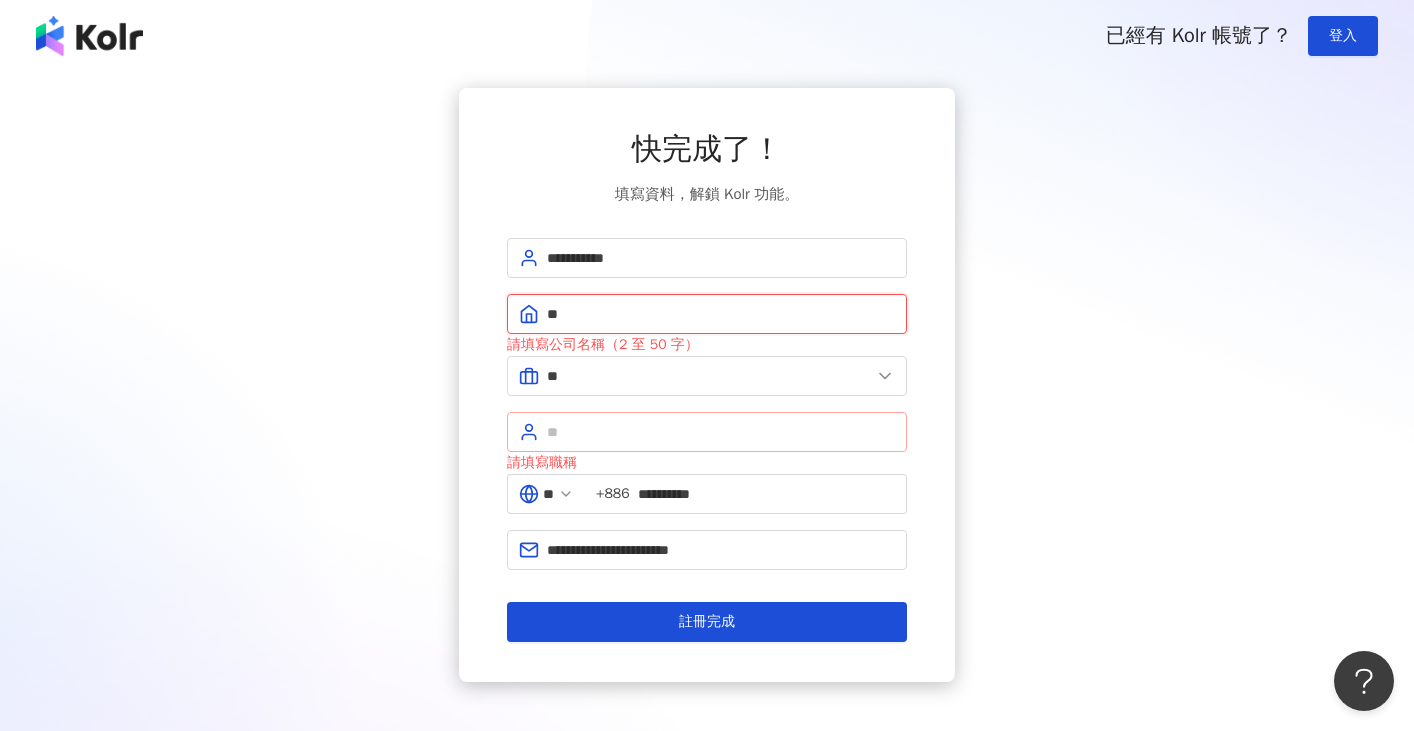 type on "**" 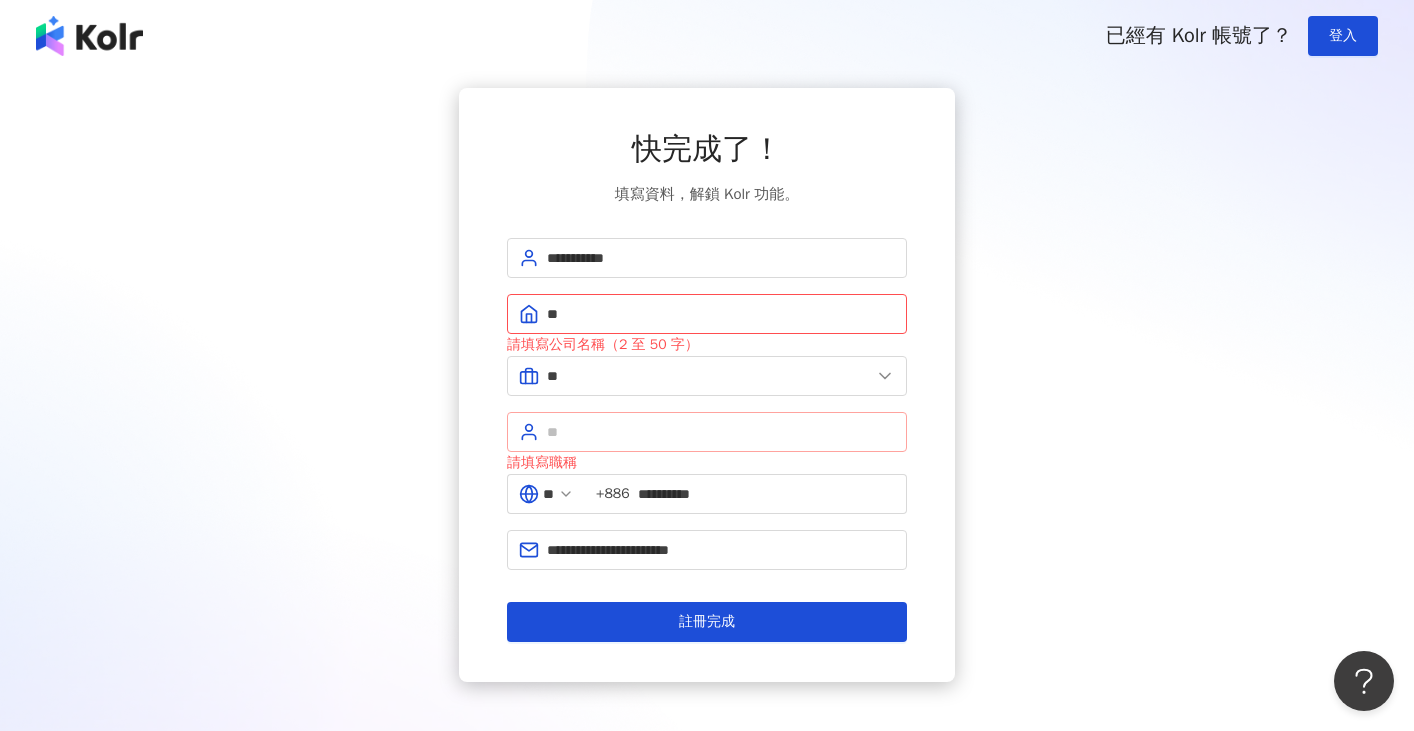 click at bounding box center (707, 432) 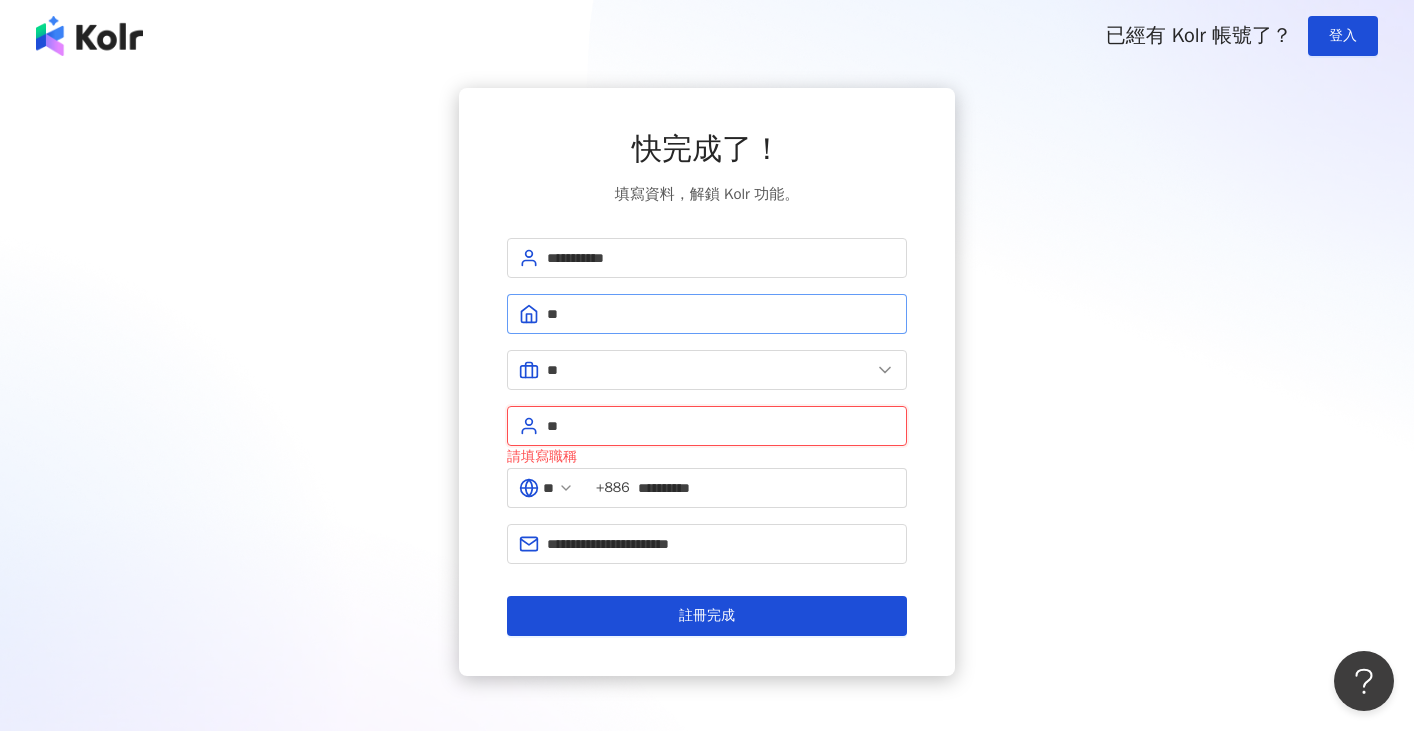 type on "**" 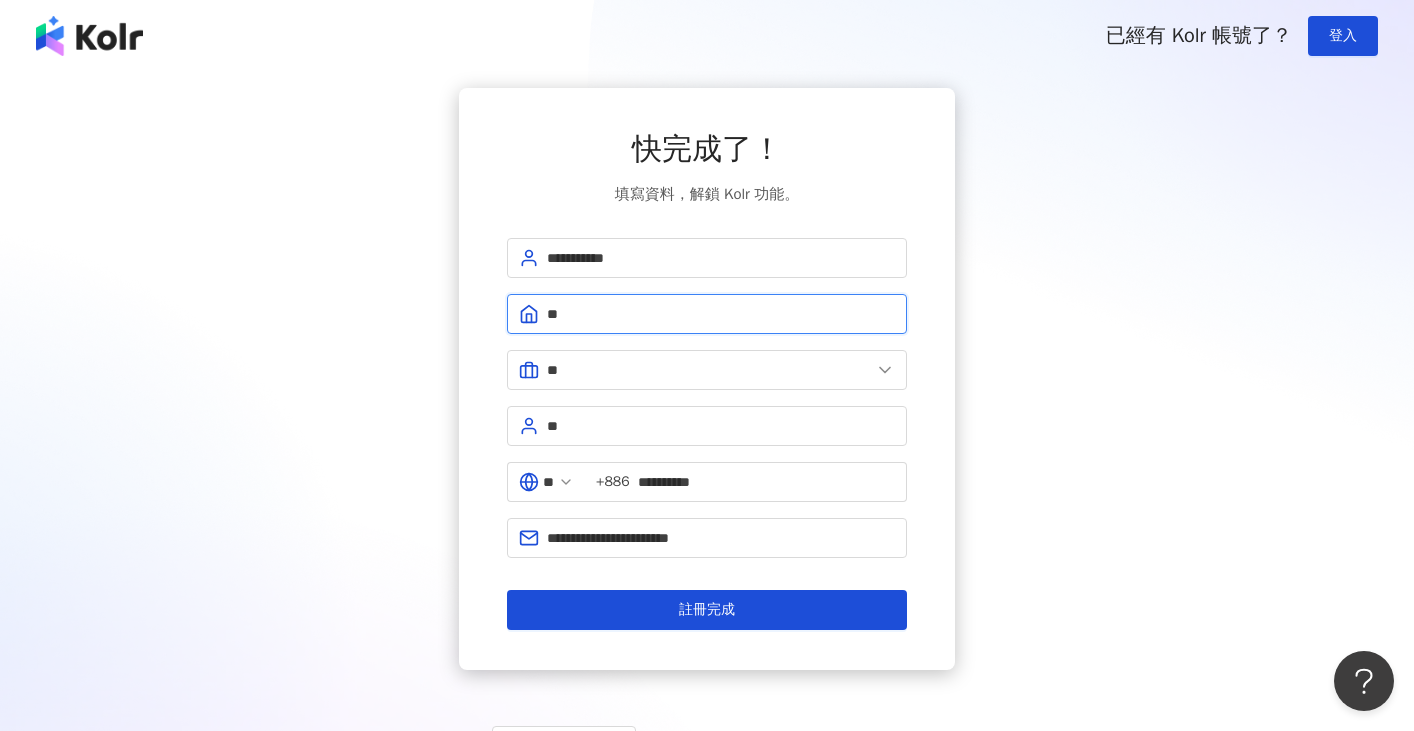 click on "**" at bounding box center [721, 314] 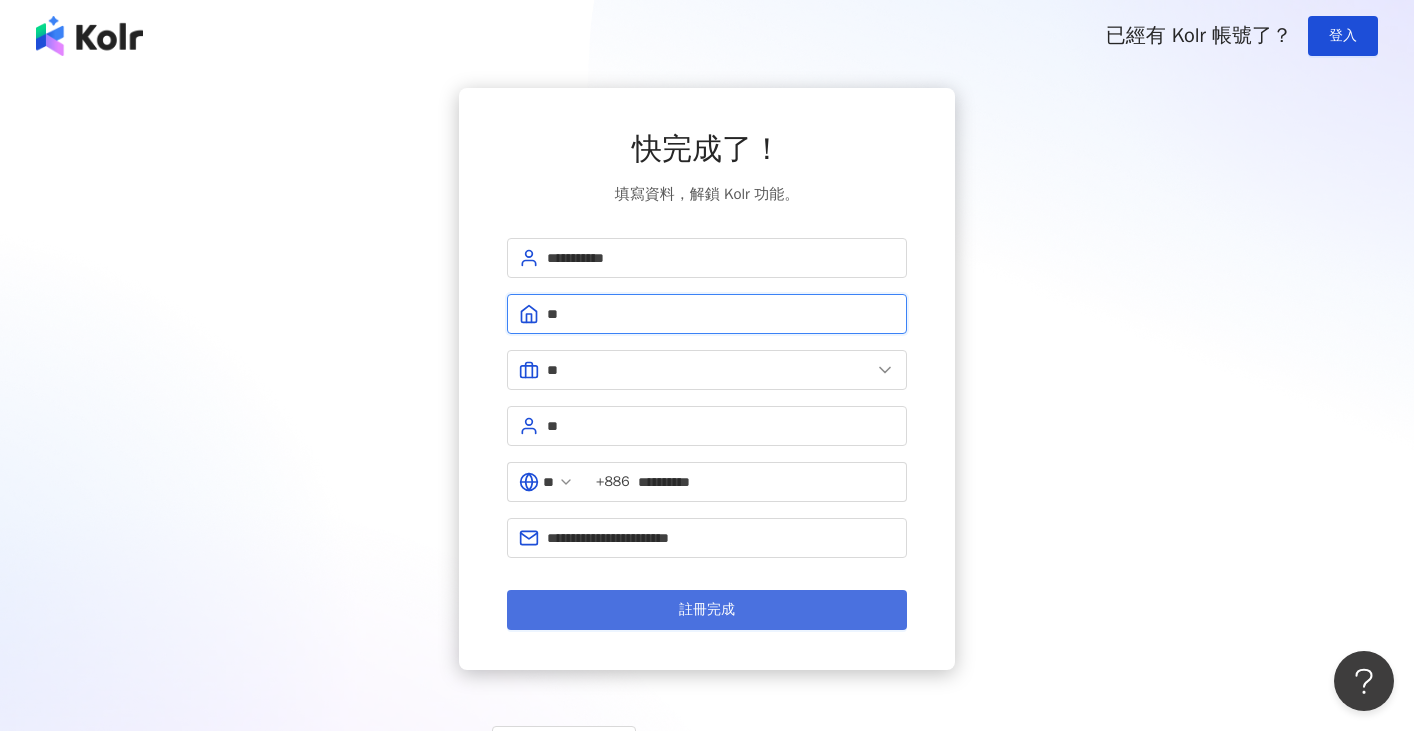 type on "**" 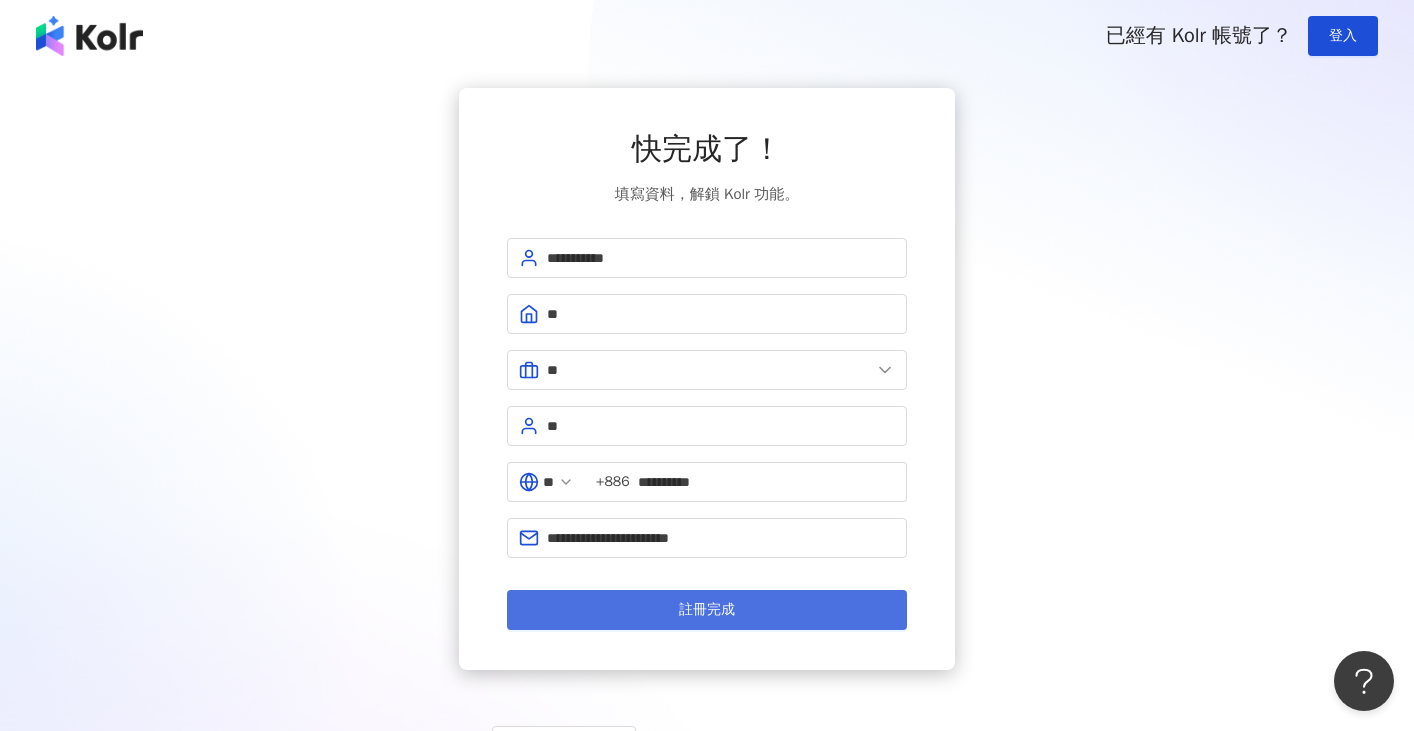 click on "註冊完成" at bounding box center [707, 610] 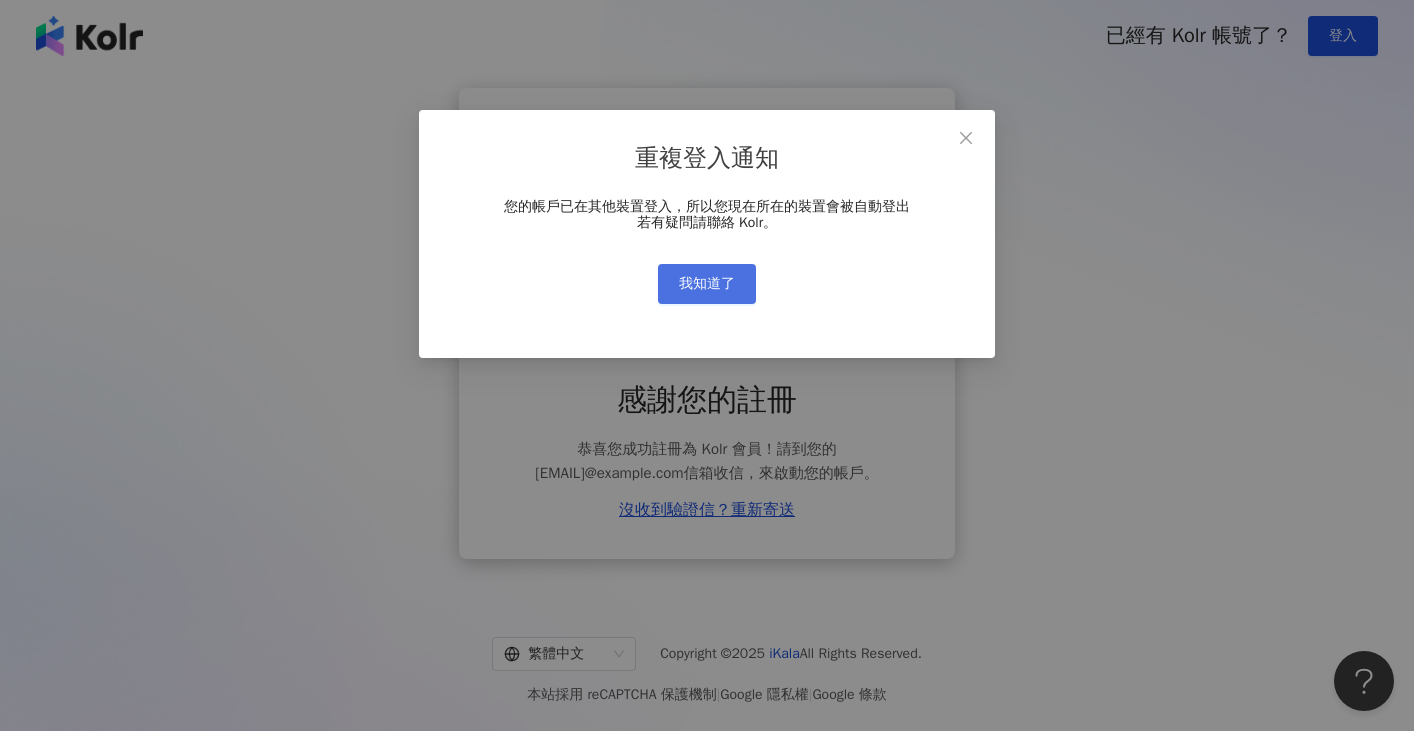 click on "我知道了" at bounding box center [707, 284] 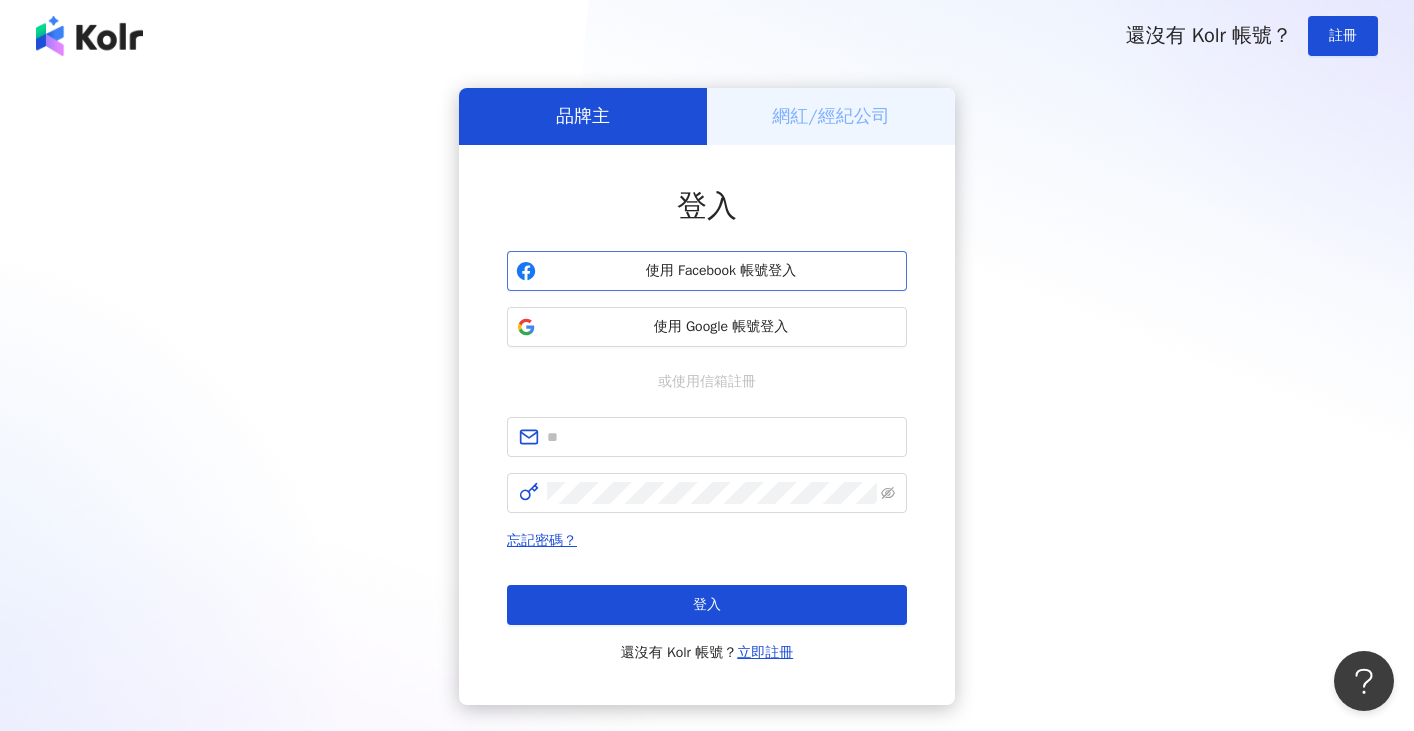 click on "使用 Facebook 帳號登入" at bounding box center [721, 271] 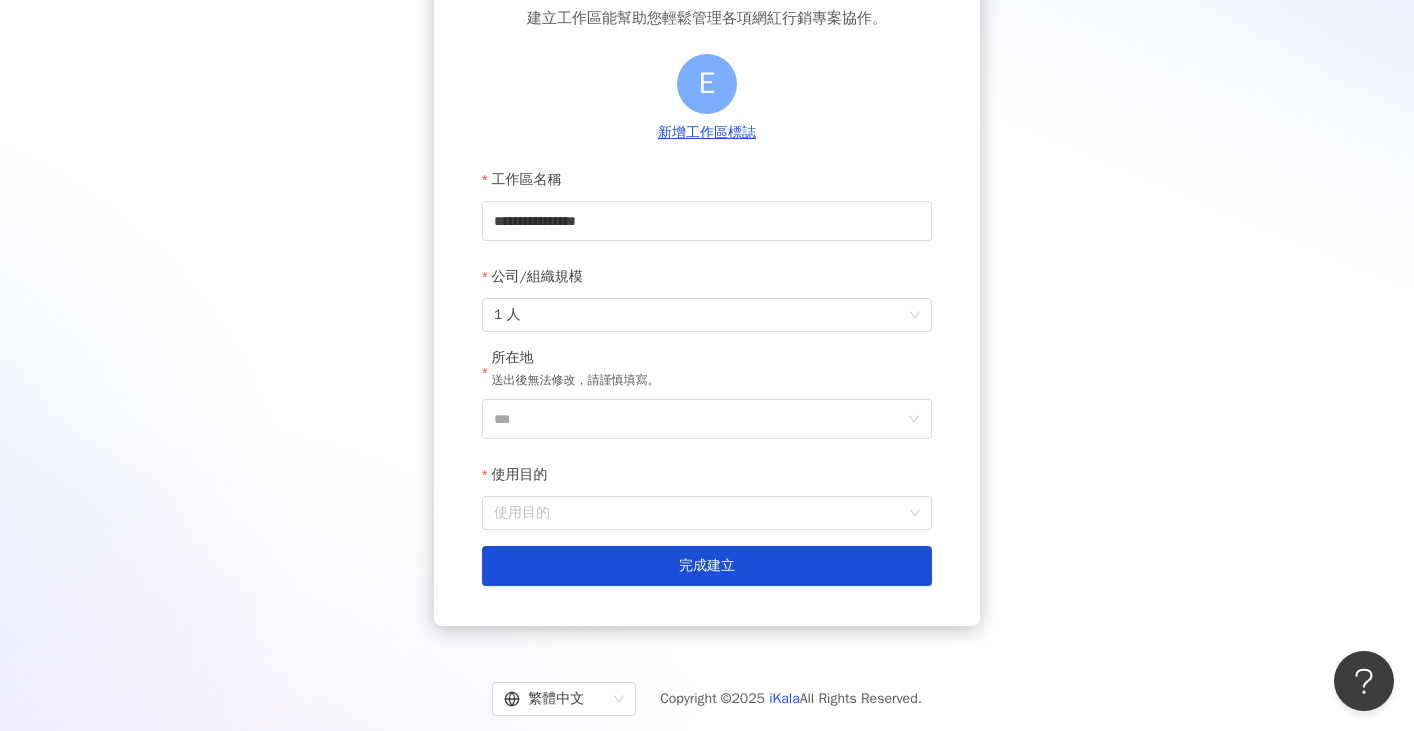 scroll, scrollTop: 217, scrollLeft: 0, axis: vertical 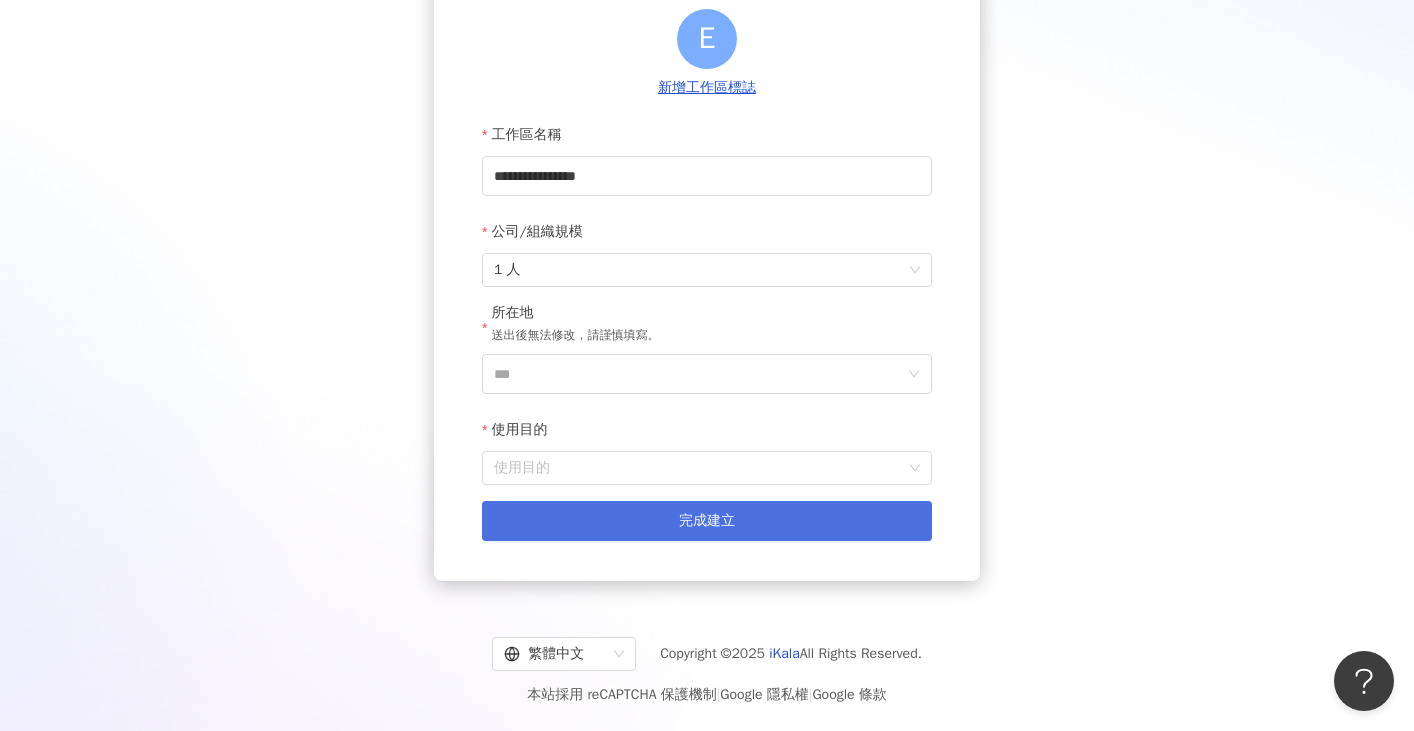 click on "完成建立" at bounding box center (707, 521) 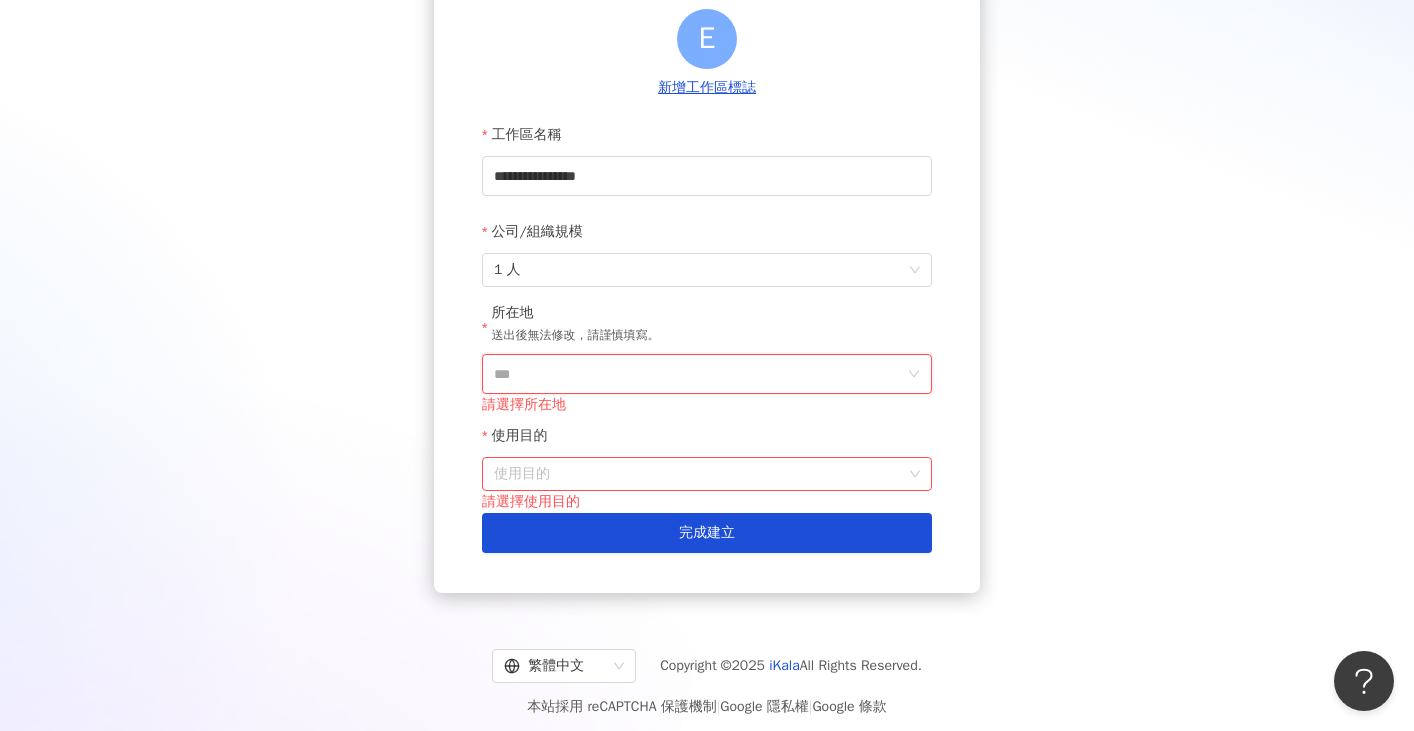 click on "***" at bounding box center (699, 374) 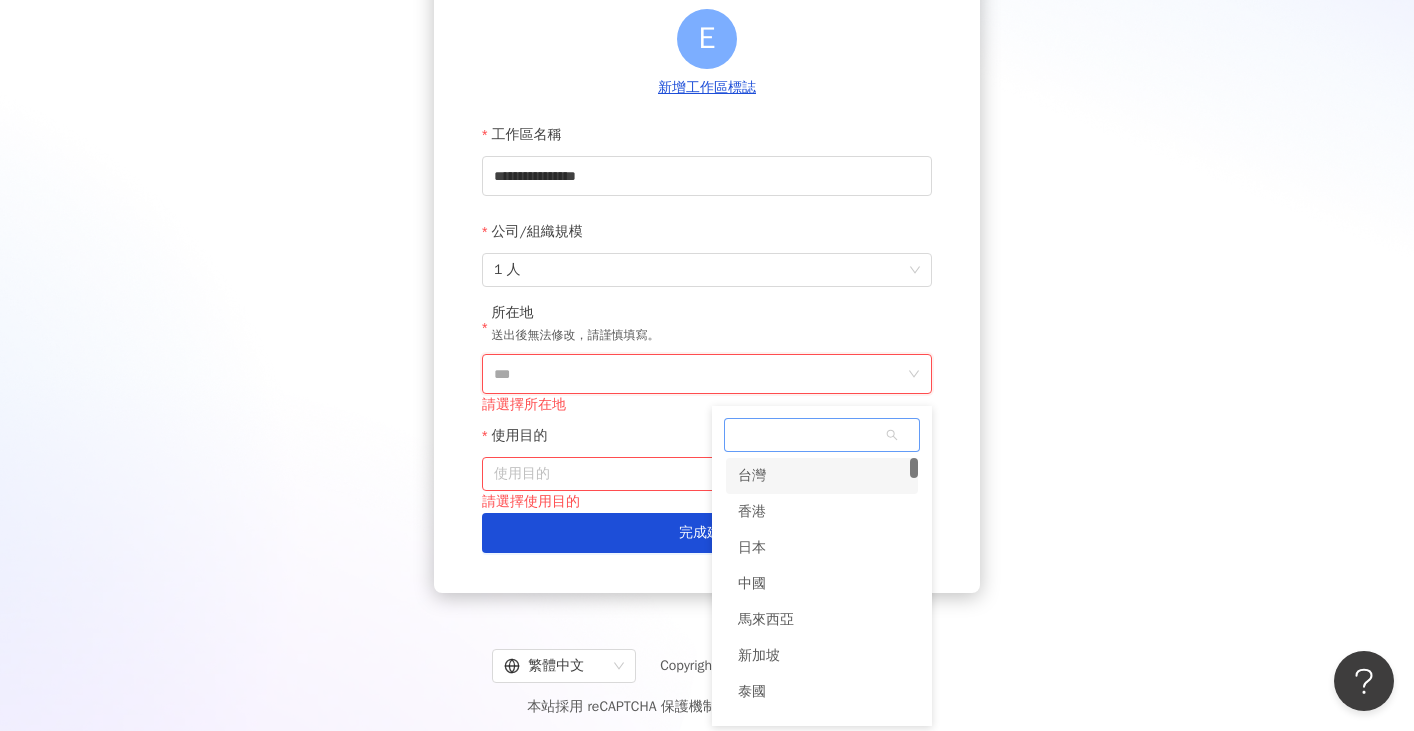 click on "台灣" at bounding box center (822, 476) 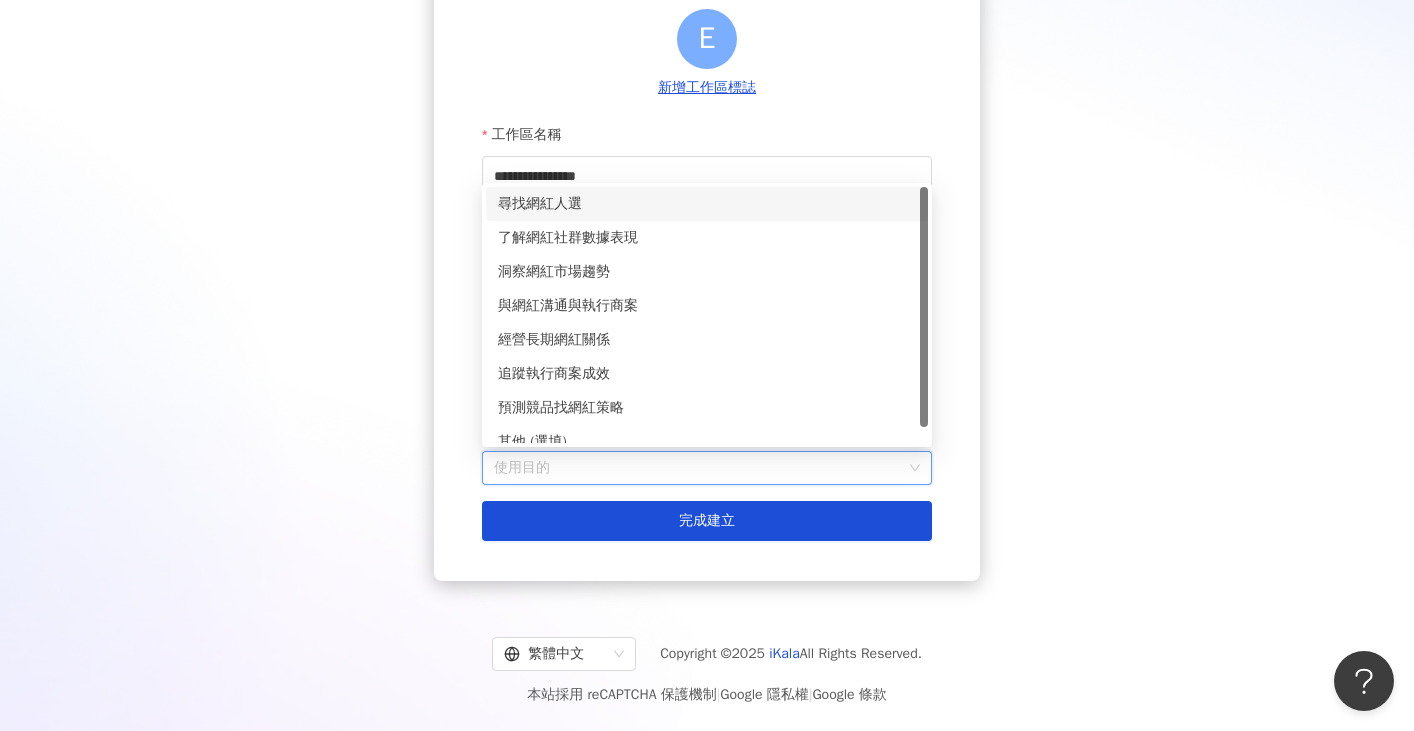 click on "使用目的" at bounding box center [707, 468] 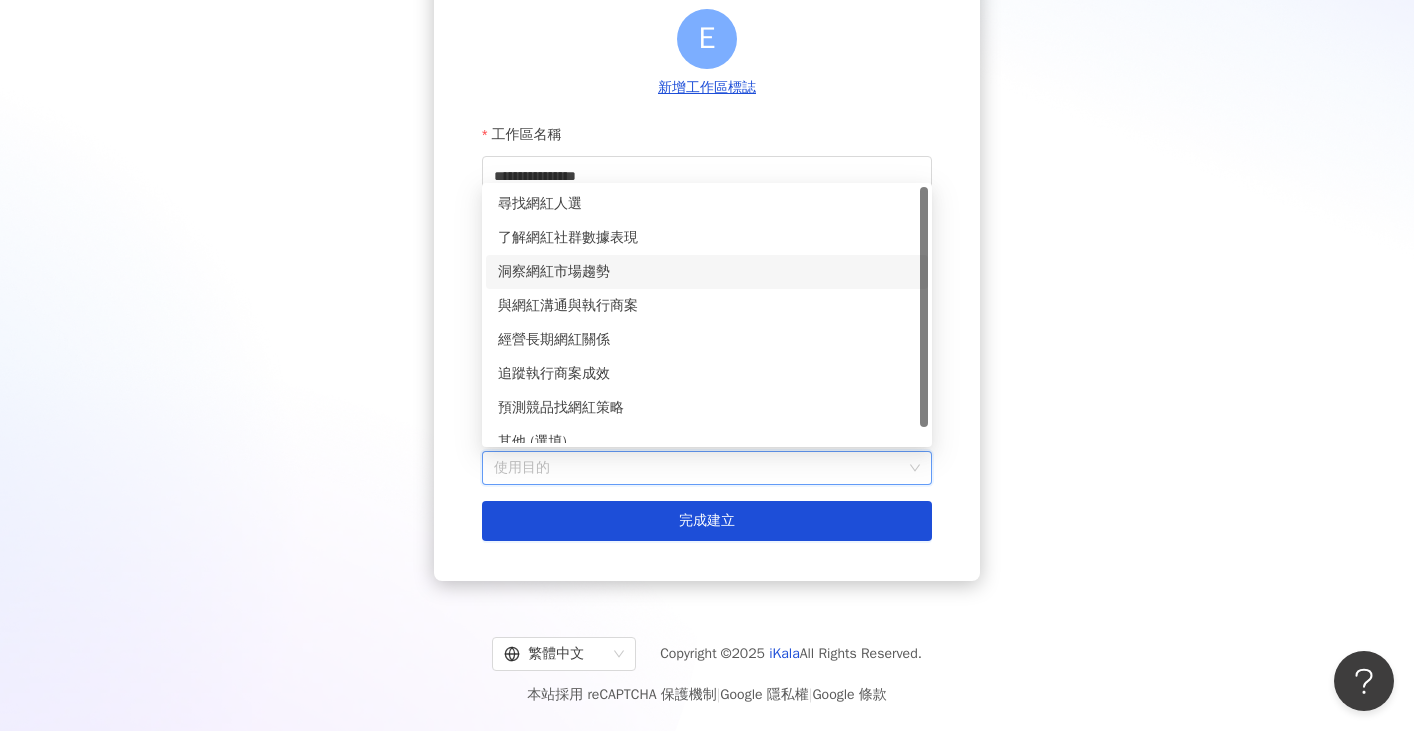 scroll, scrollTop: 16, scrollLeft: 0, axis: vertical 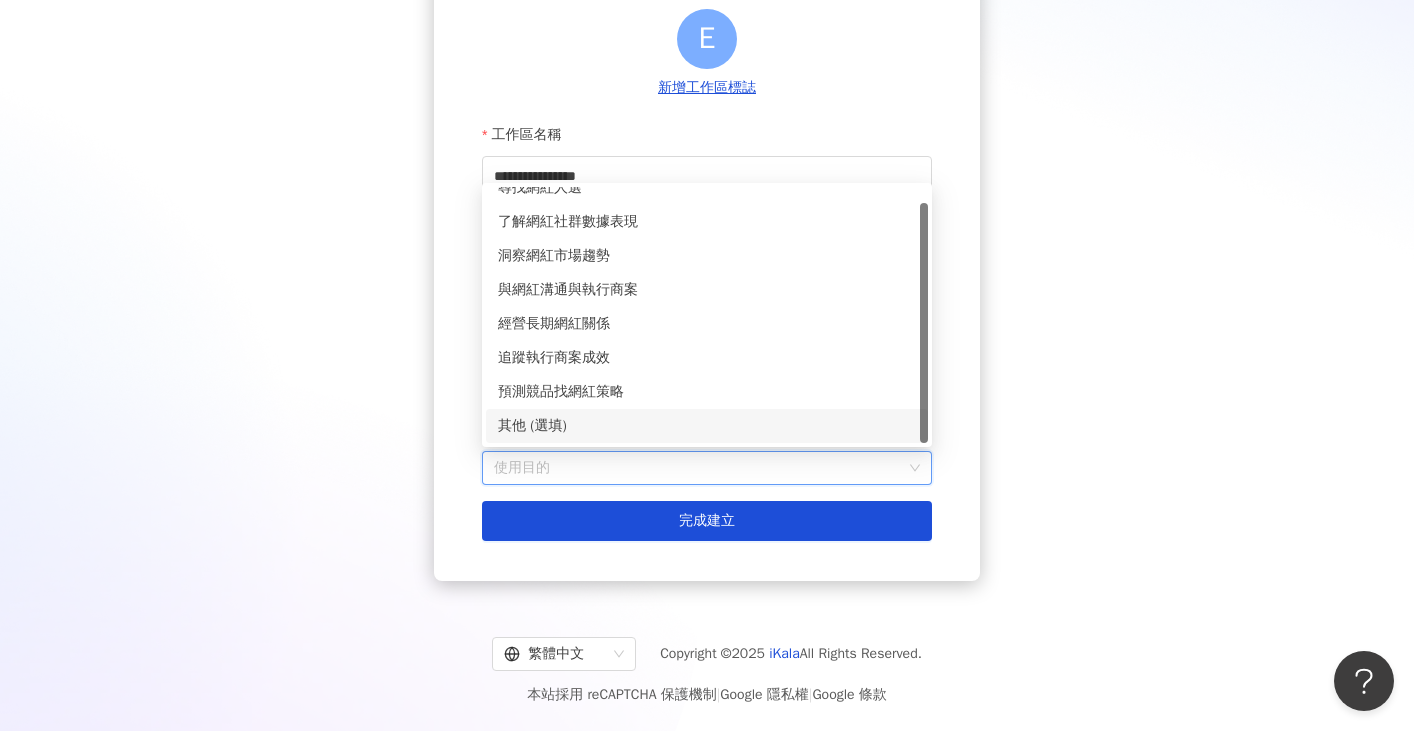 click on "其他 (選填)" at bounding box center (707, 426) 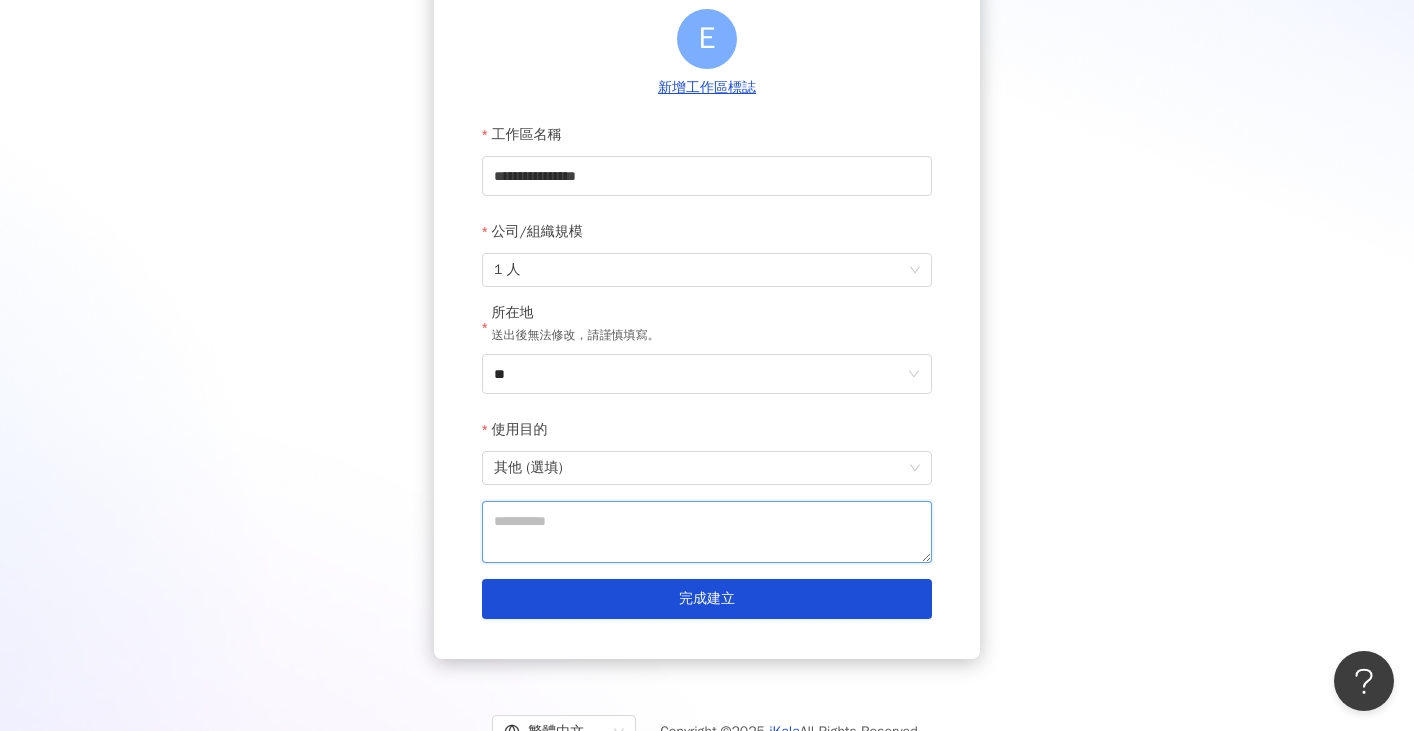 click at bounding box center [707, 532] 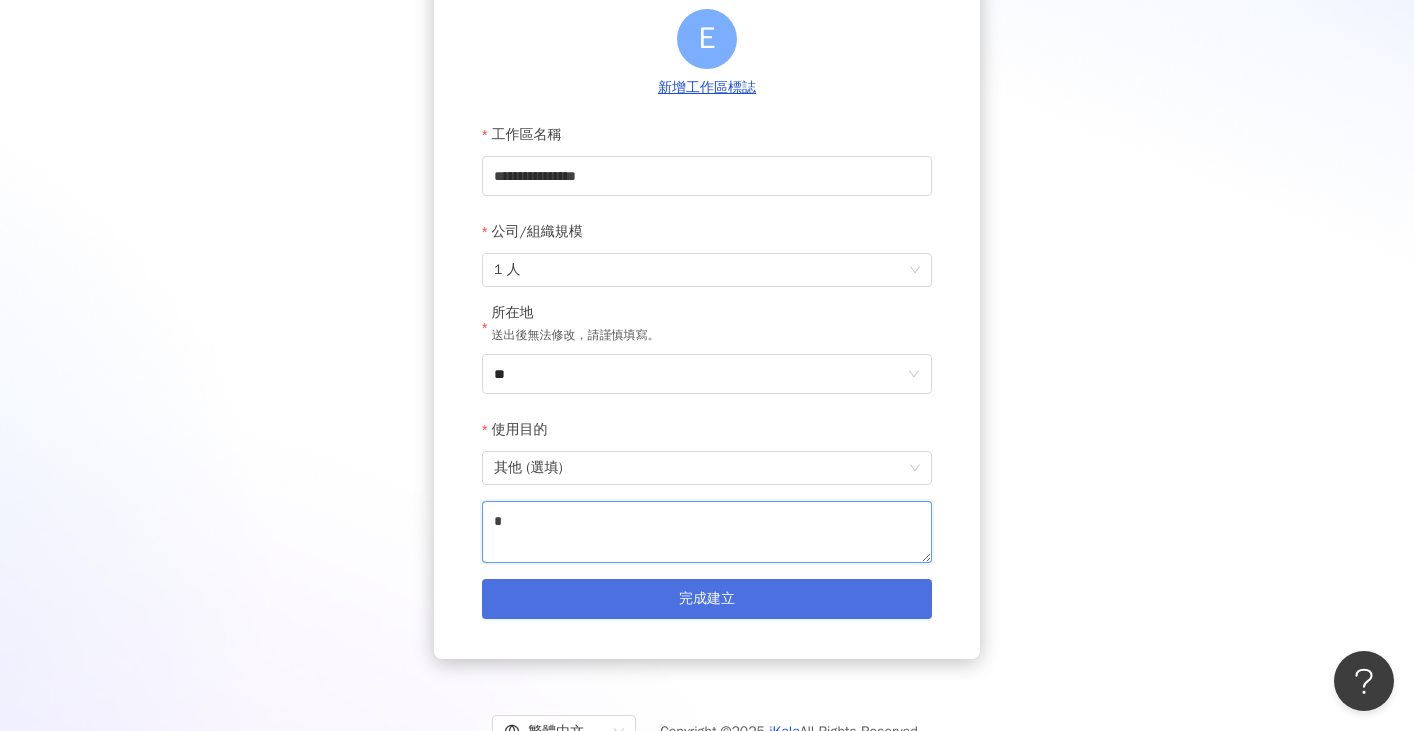 type on "*" 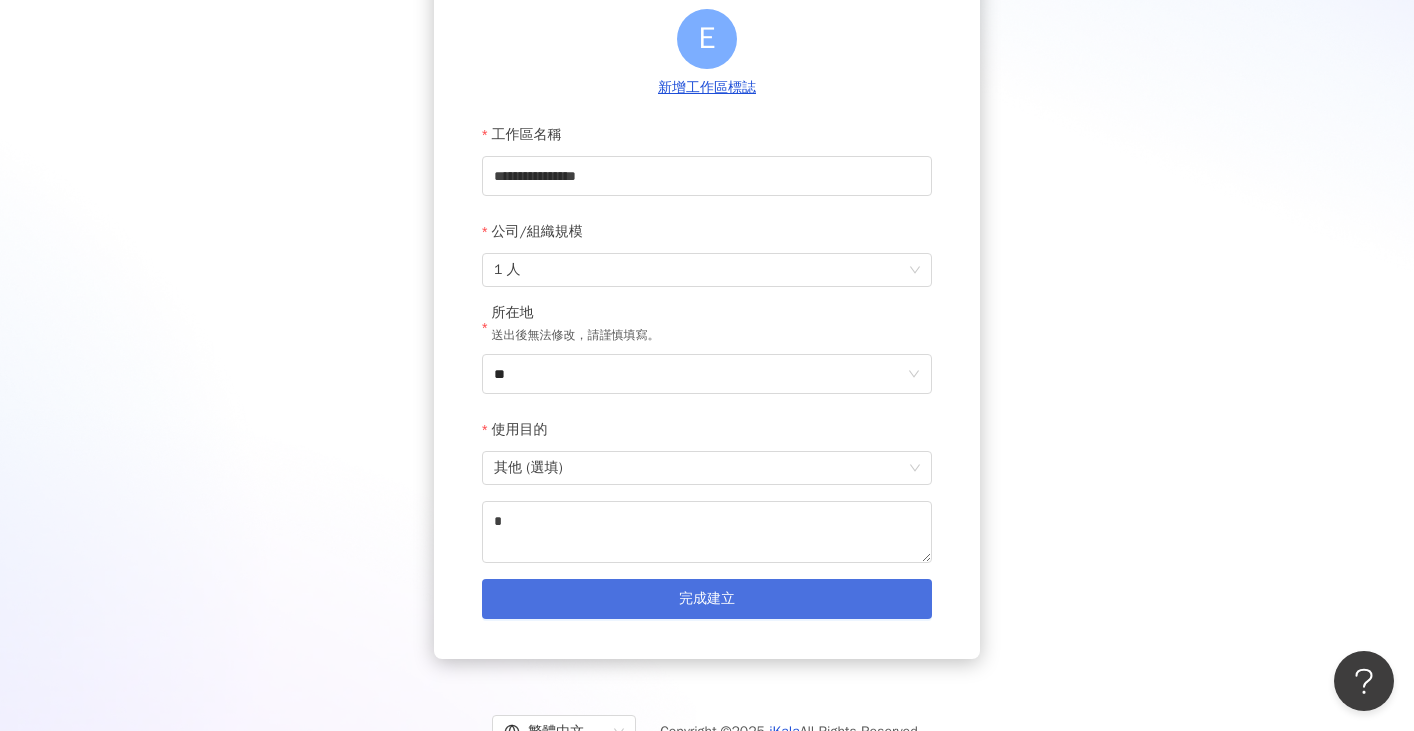 click on "完成建立" at bounding box center [707, 599] 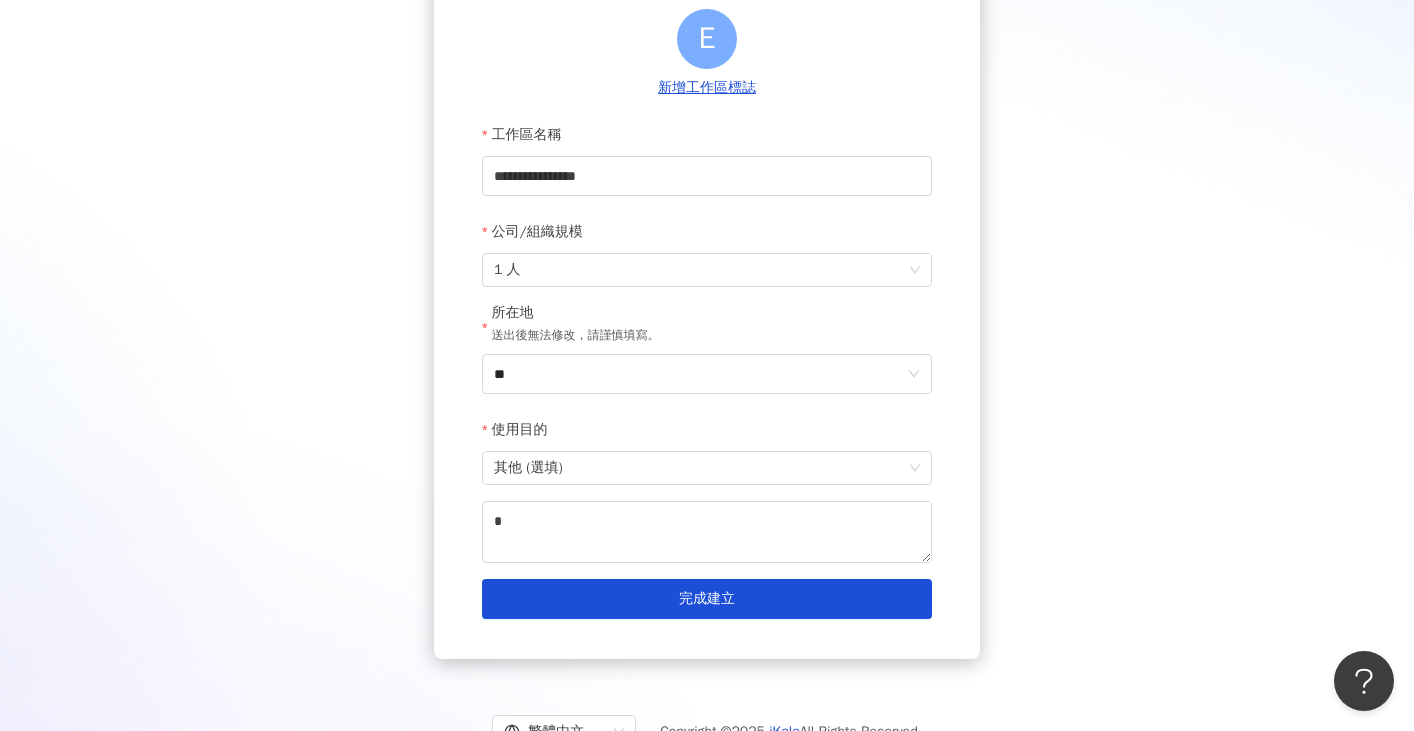 scroll, scrollTop: 92, scrollLeft: 0, axis: vertical 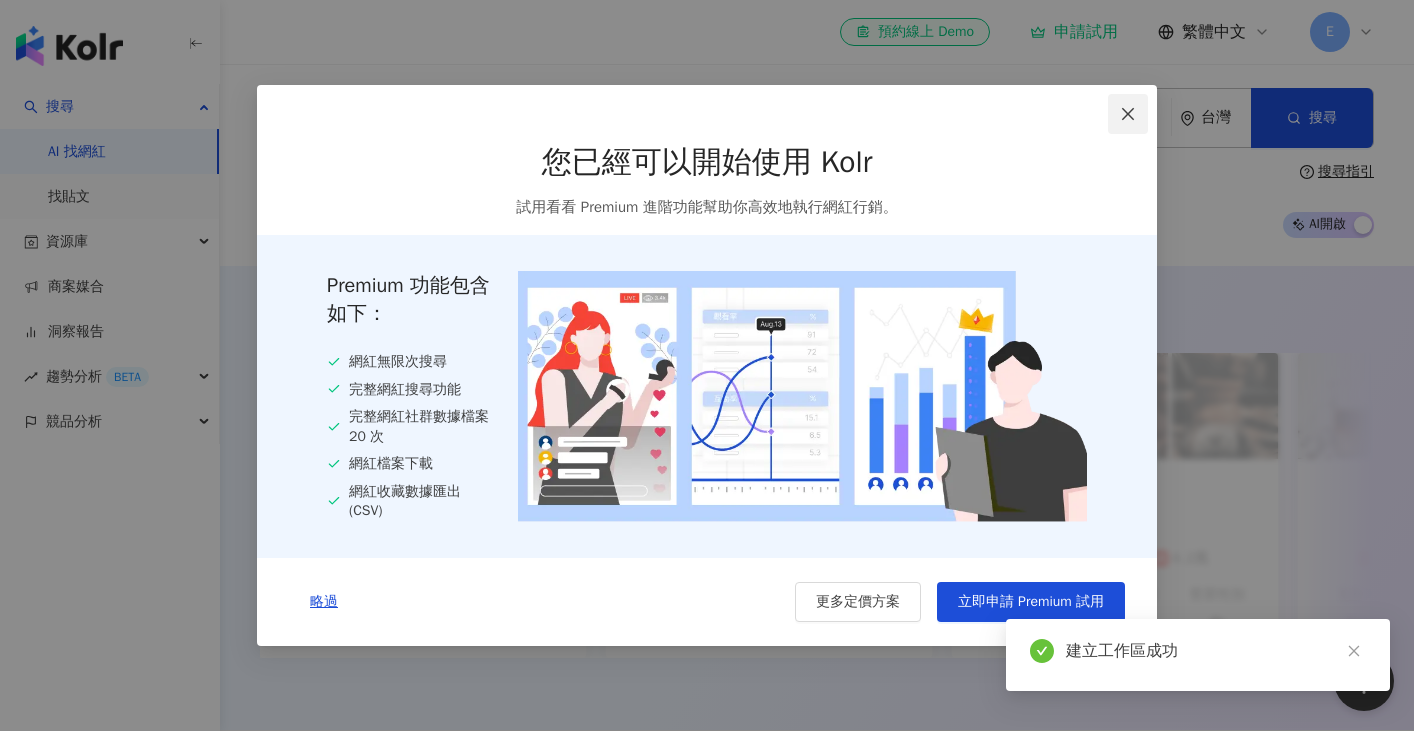 click 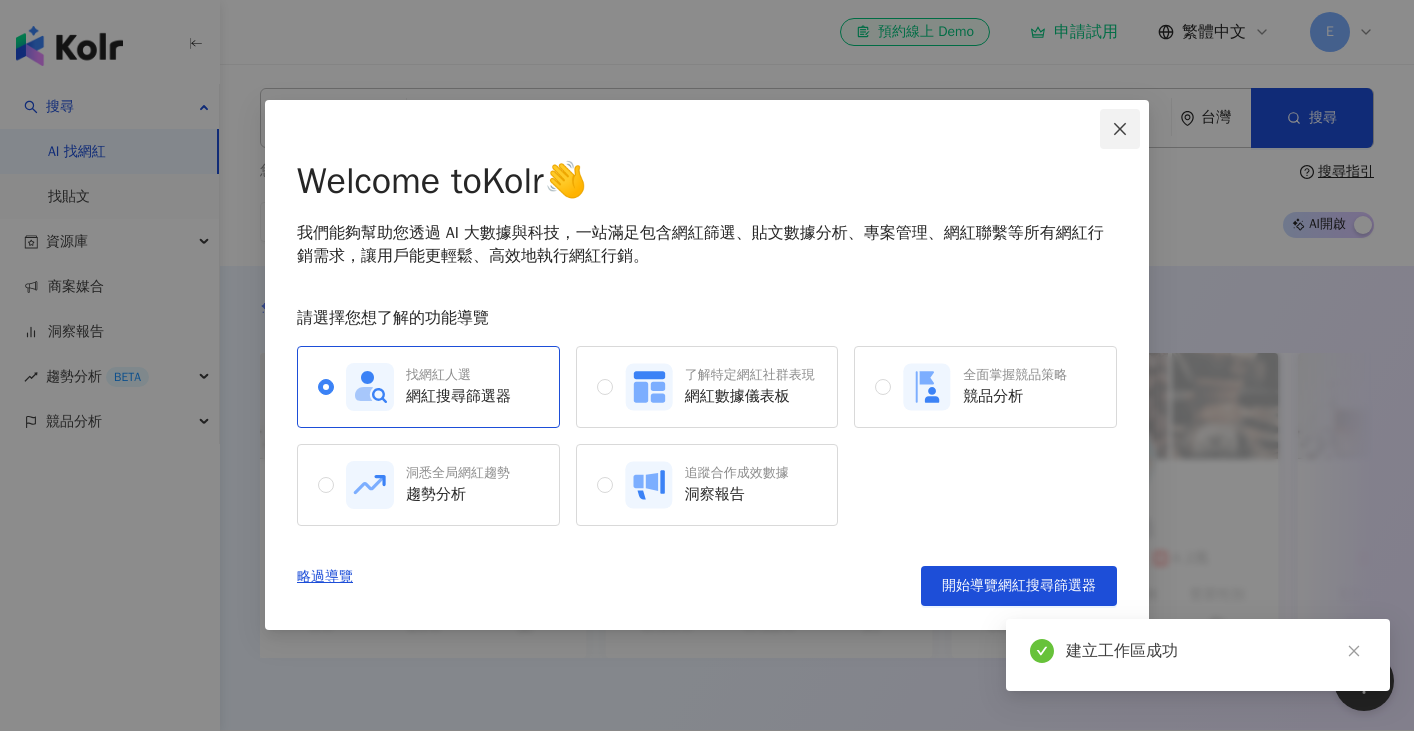 click at bounding box center [1120, 129] 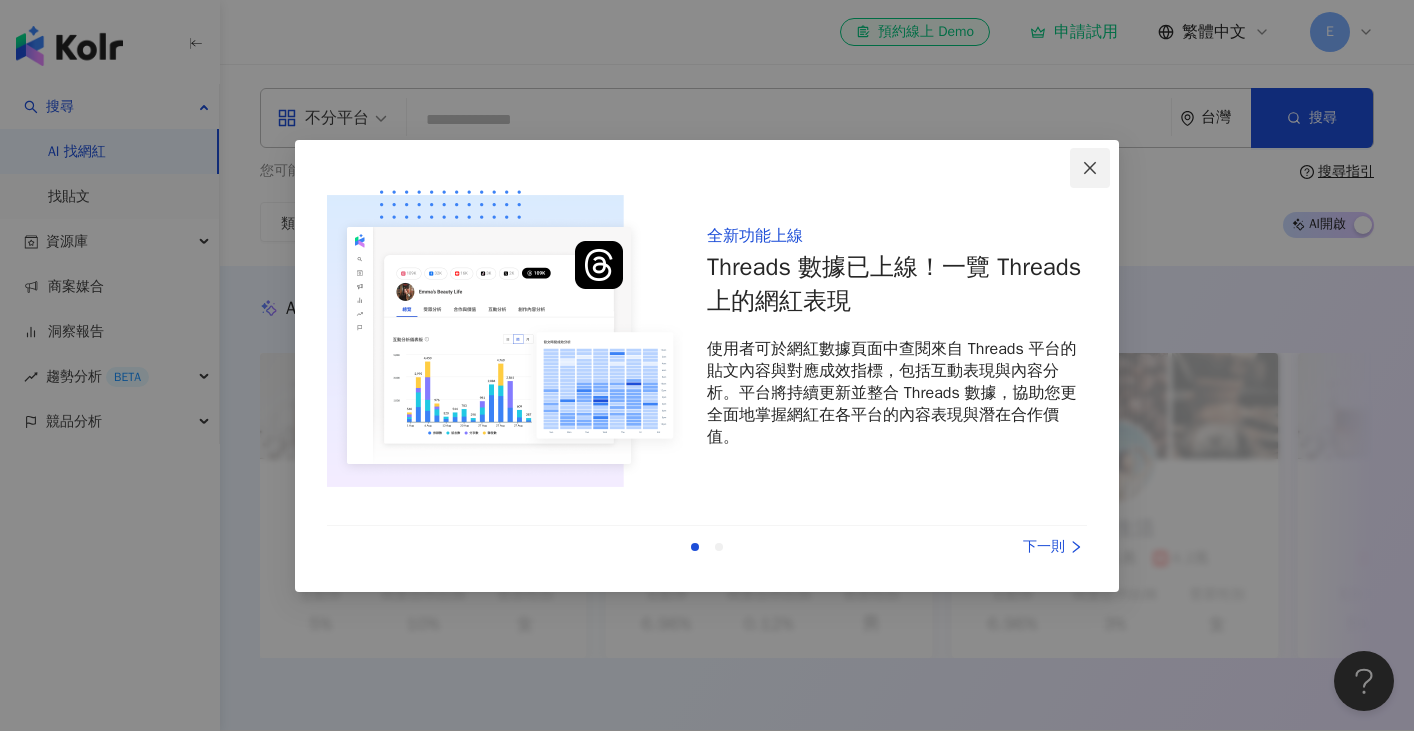 click at bounding box center [1090, 168] 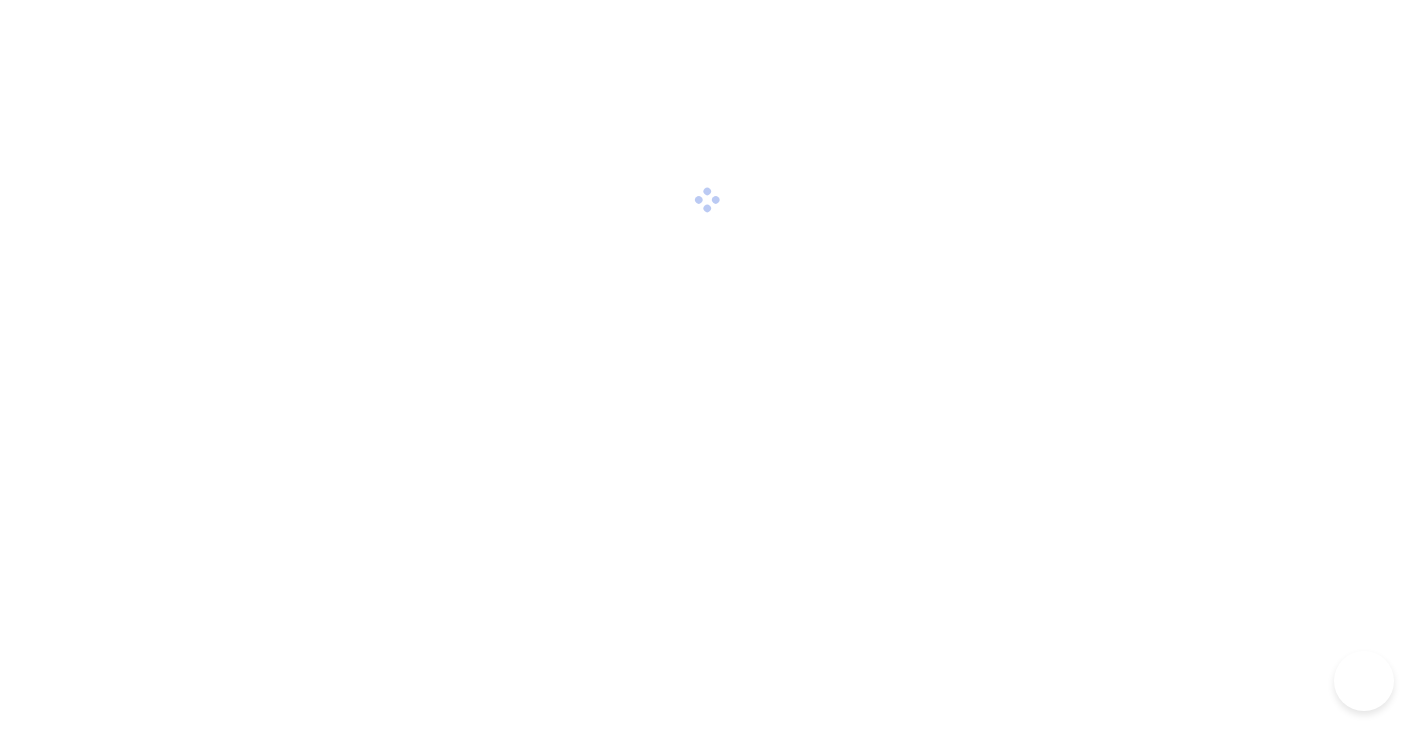 scroll, scrollTop: 0, scrollLeft: 0, axis: both 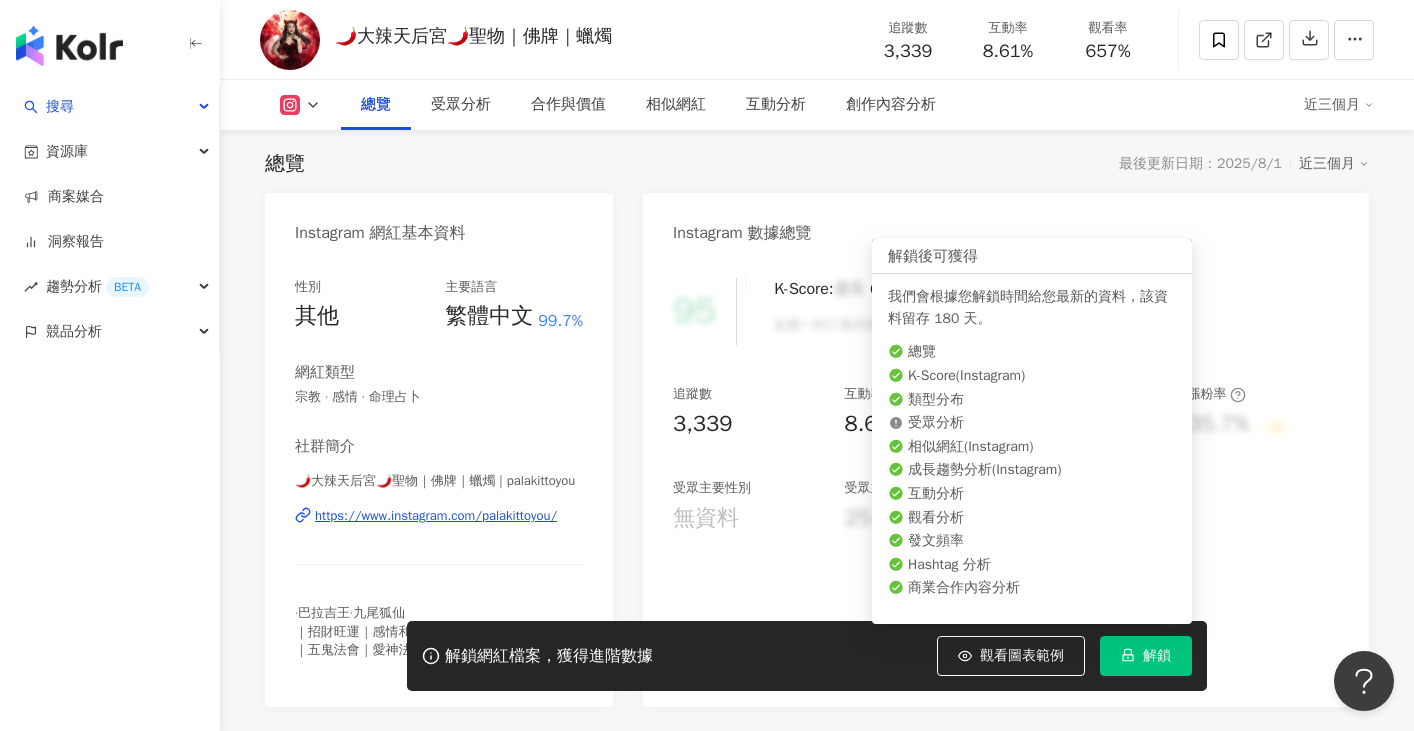 click on "解鎖" at bounding box center (1146, 656) 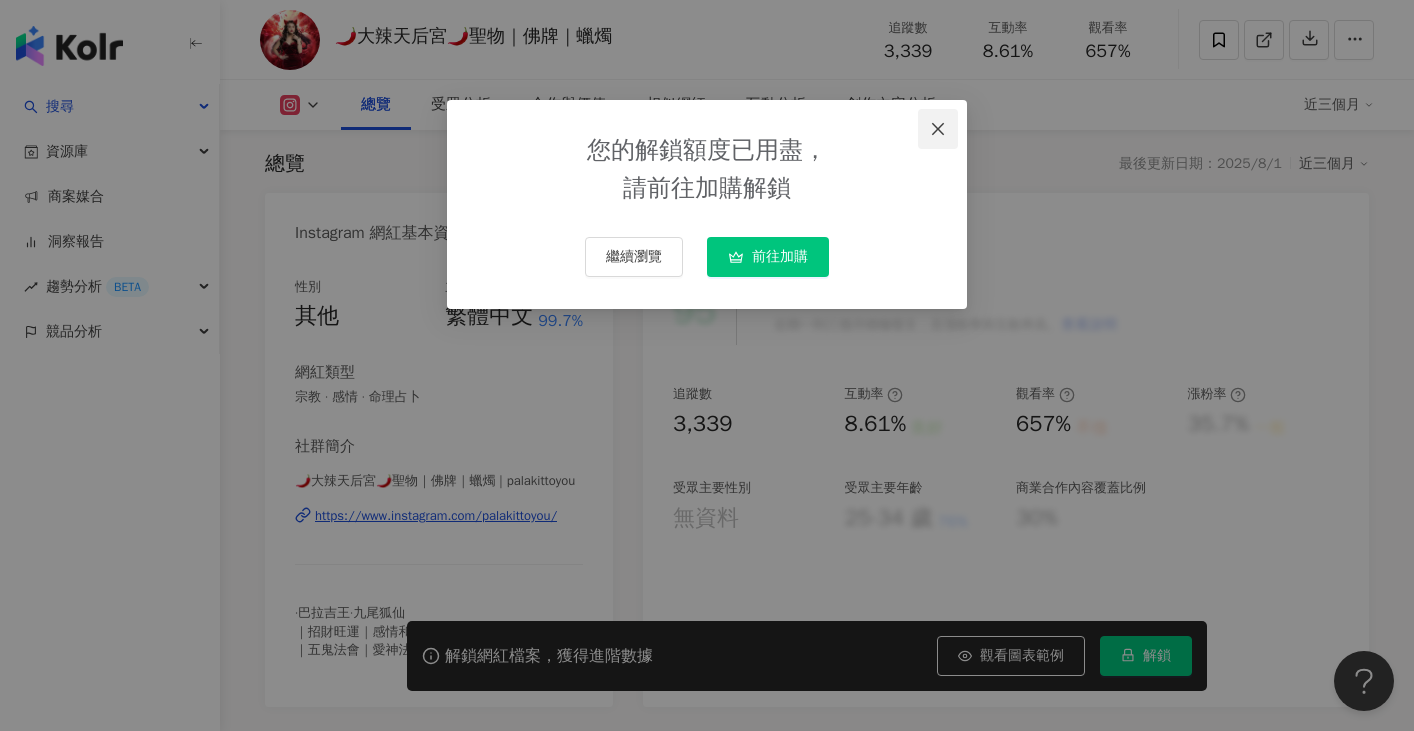 click at bounding box center [938, 129] 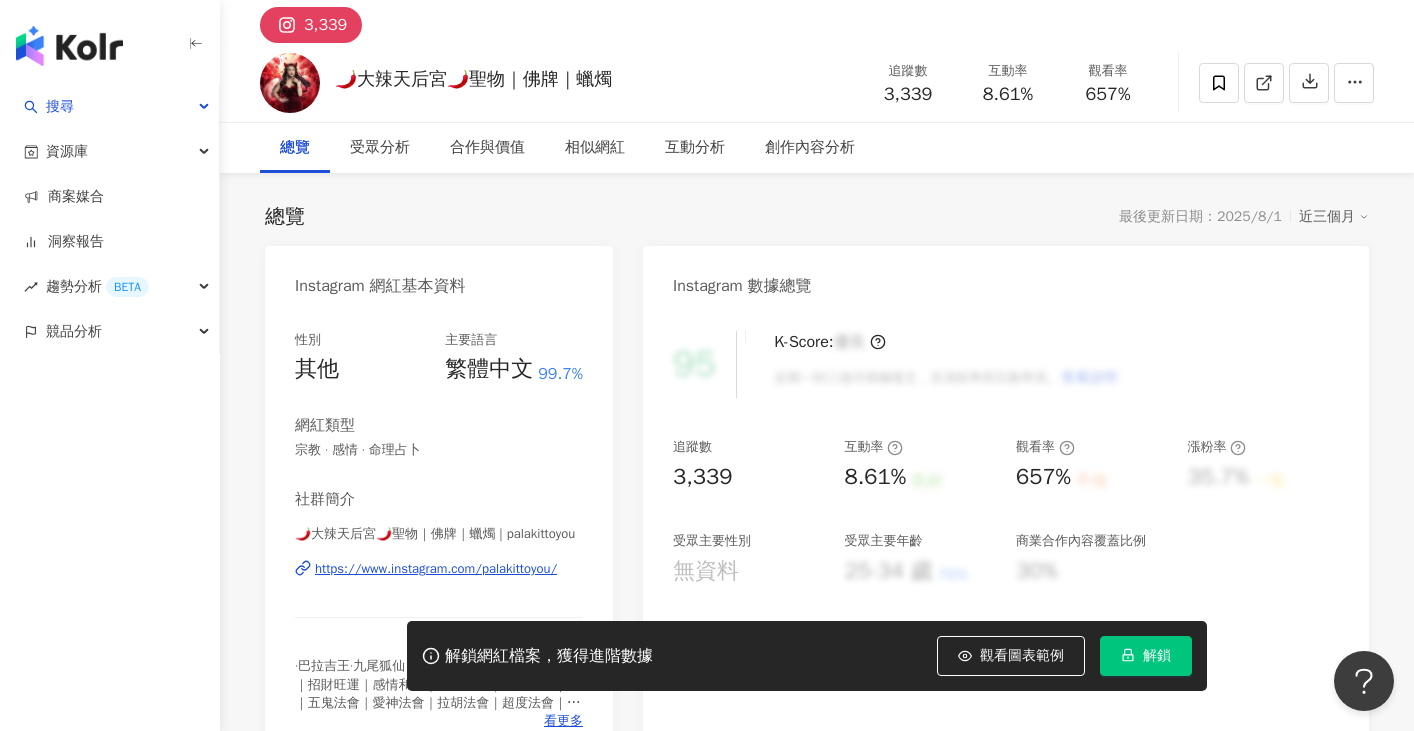 scroll, scrollTop: 0, scrollLeft: 0, axis: both 